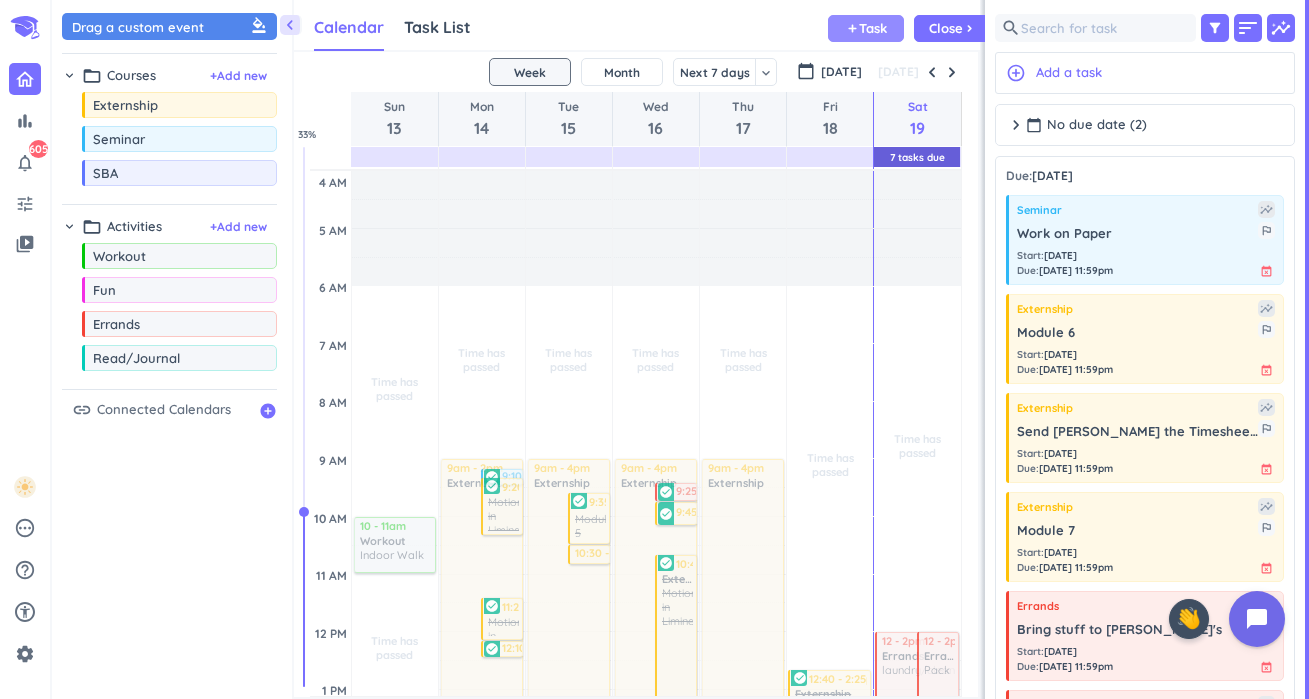 scroll, scrollTop: 0, scrollLeft: 0, axis: both 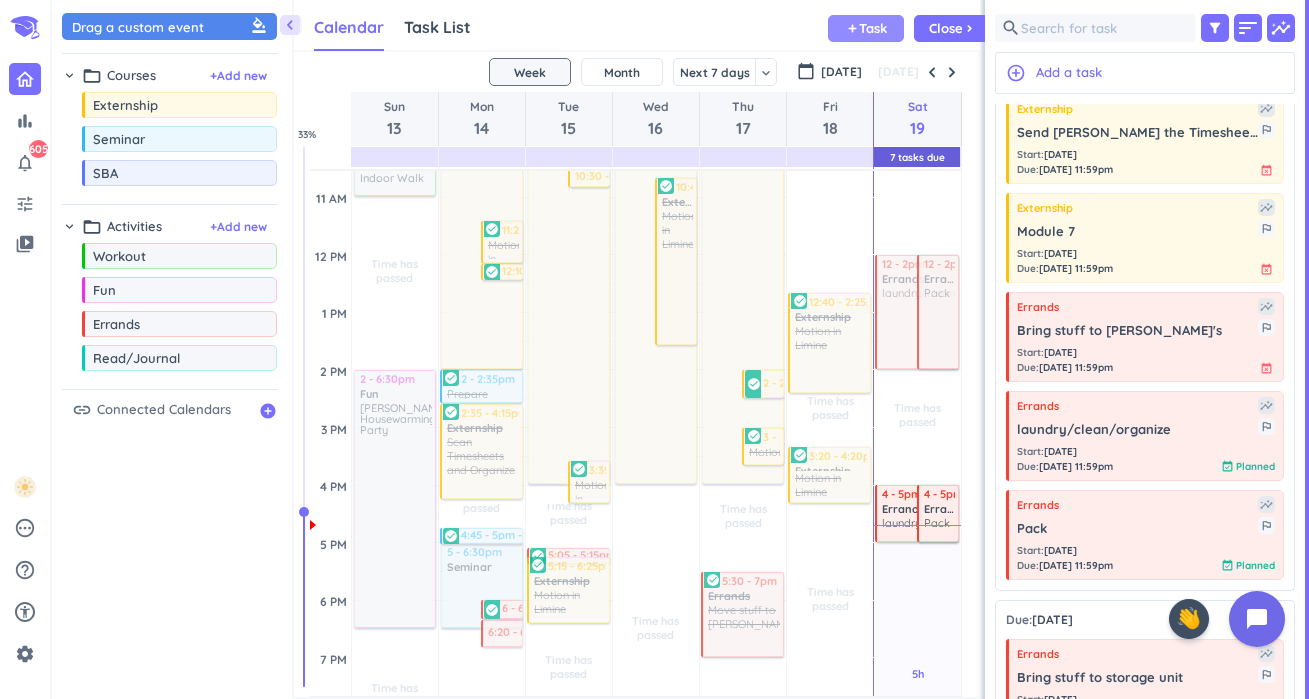 click on "Task" at bounding box center [873, 28] 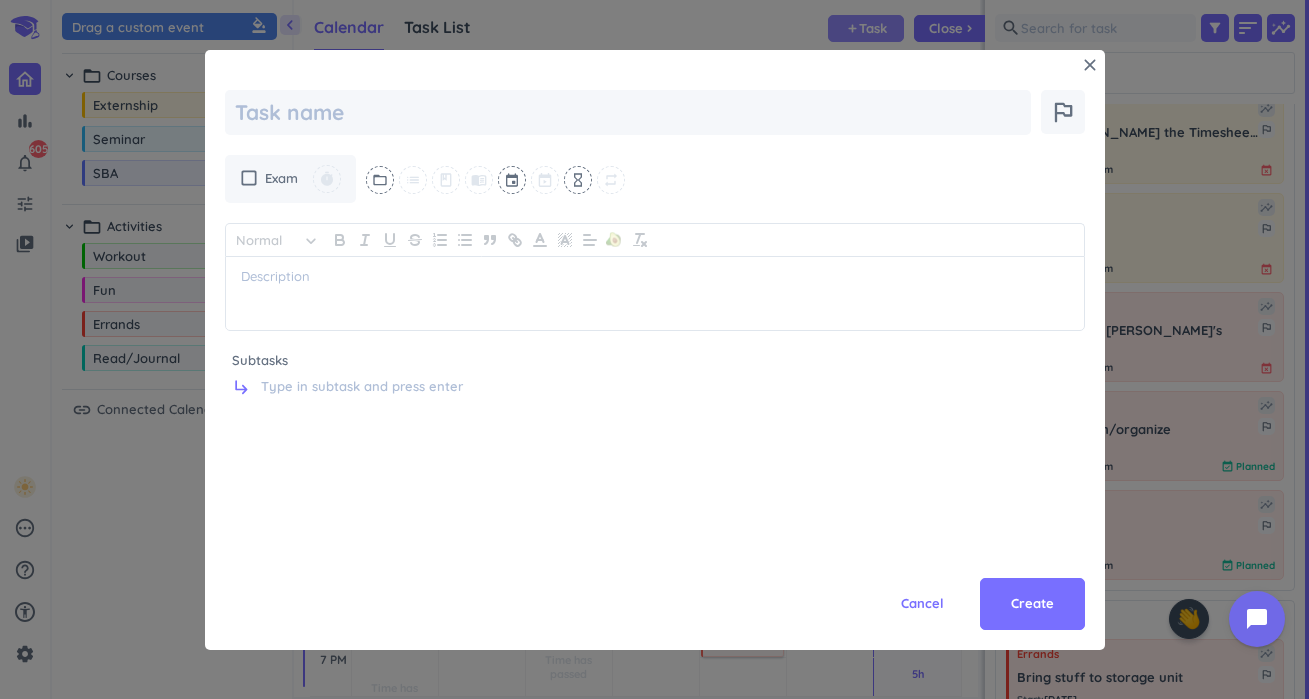 type on "x" 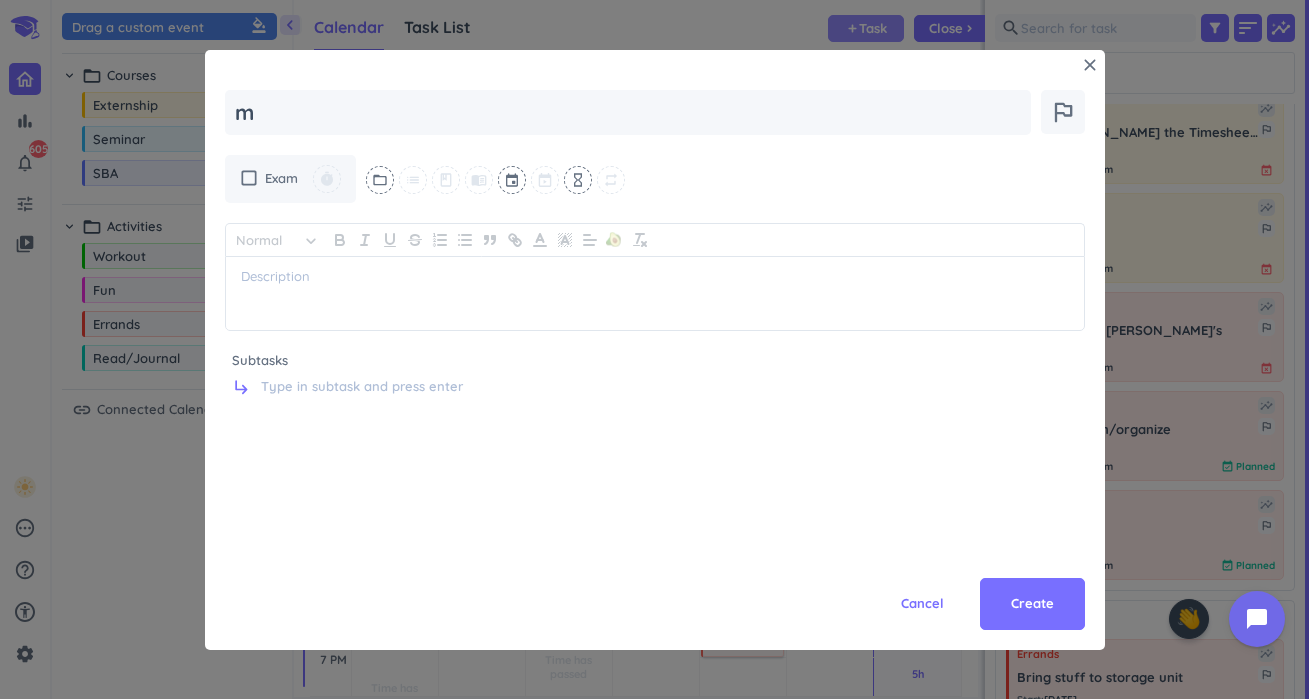 type on "x" 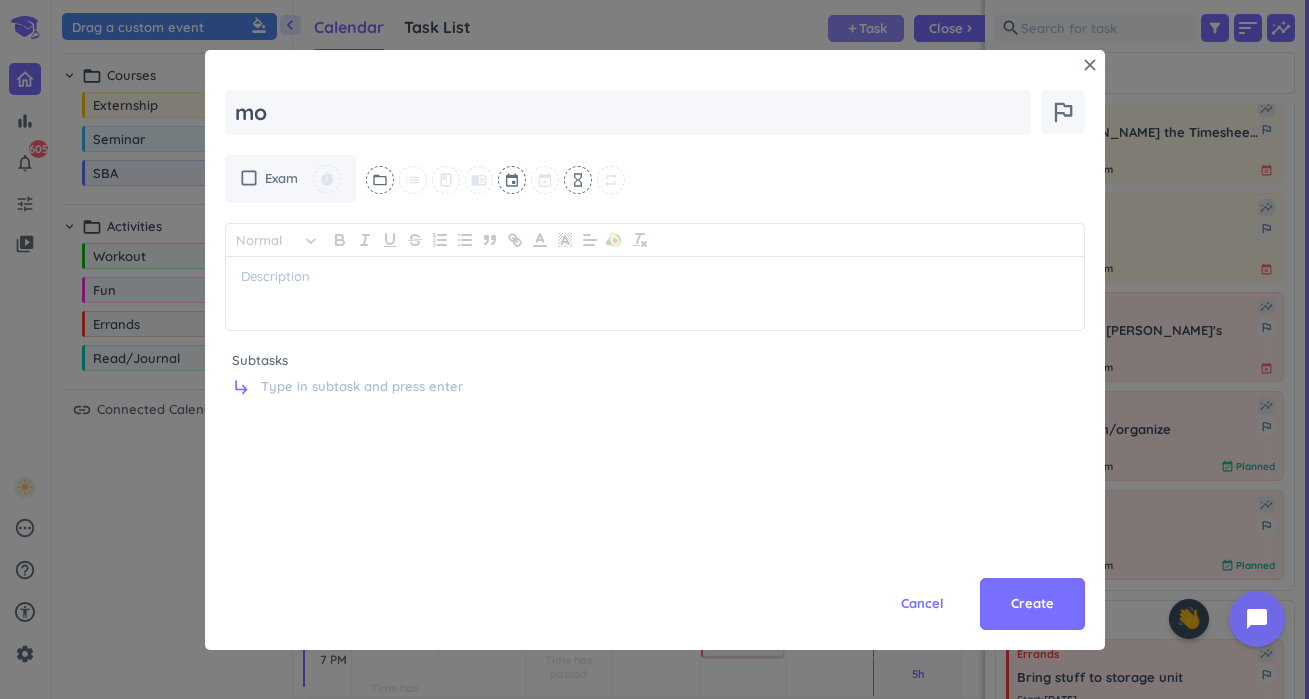 type on "x" 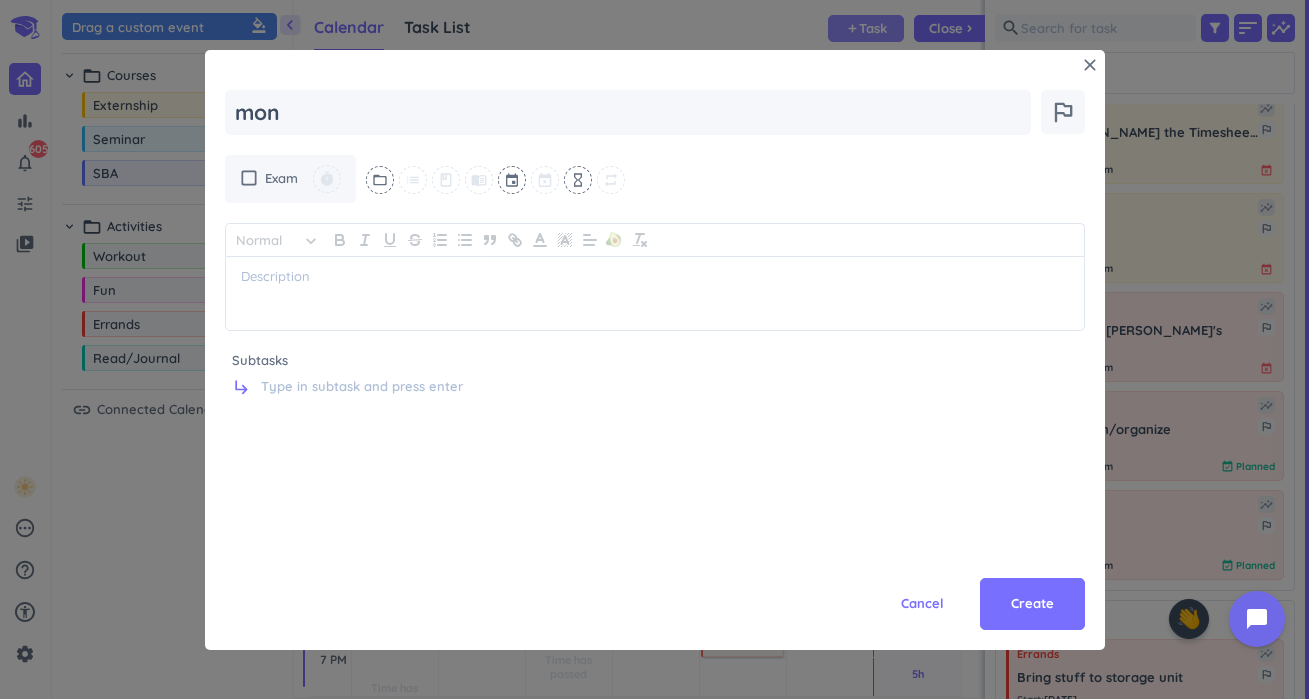 type on "x" 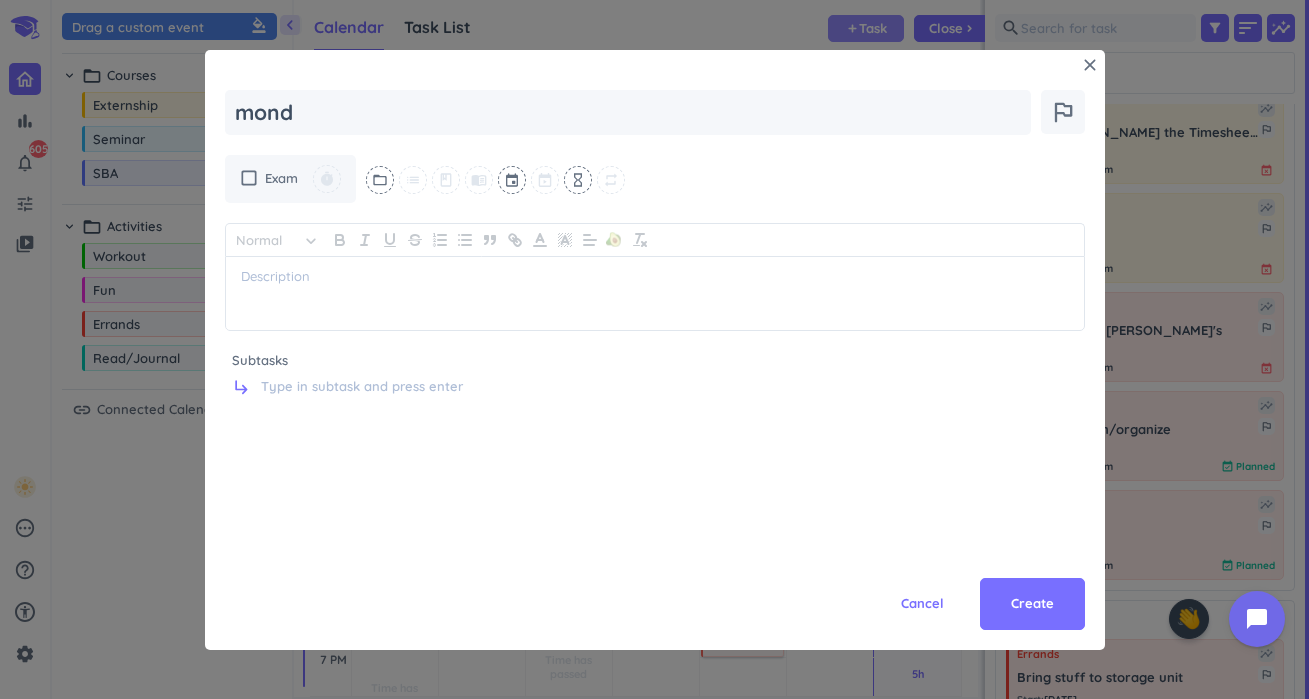 type on "x" 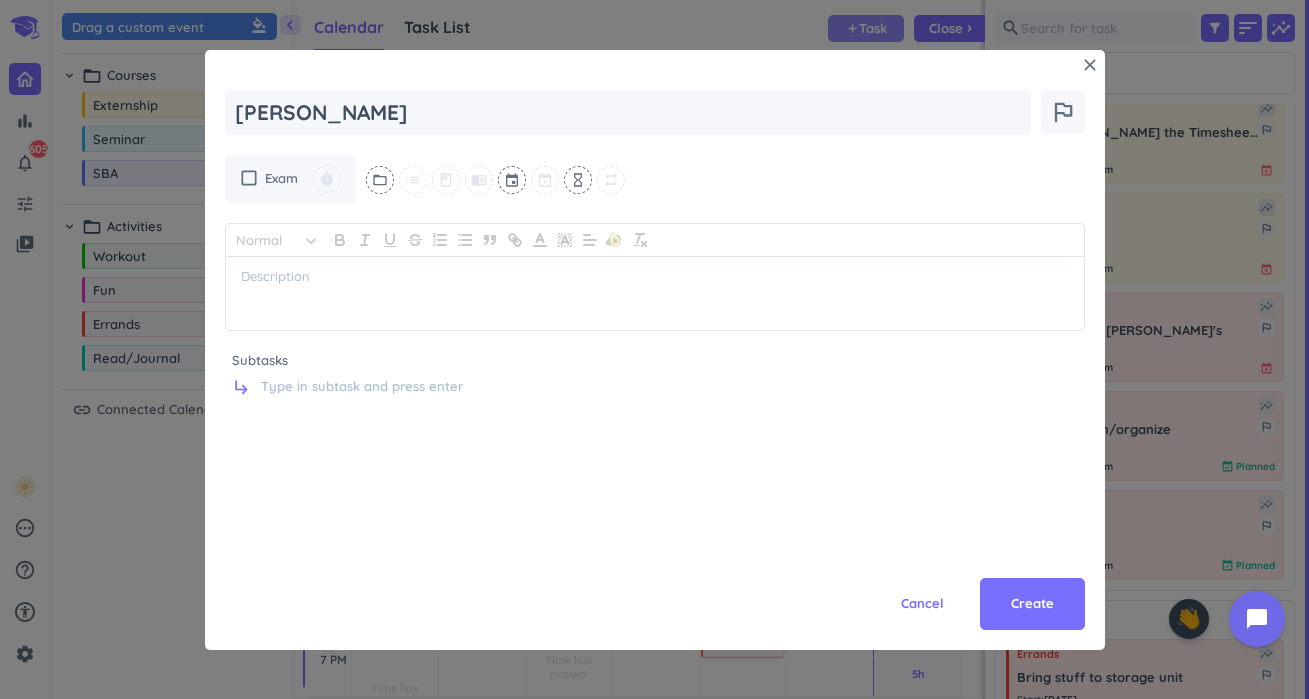 type on "x" 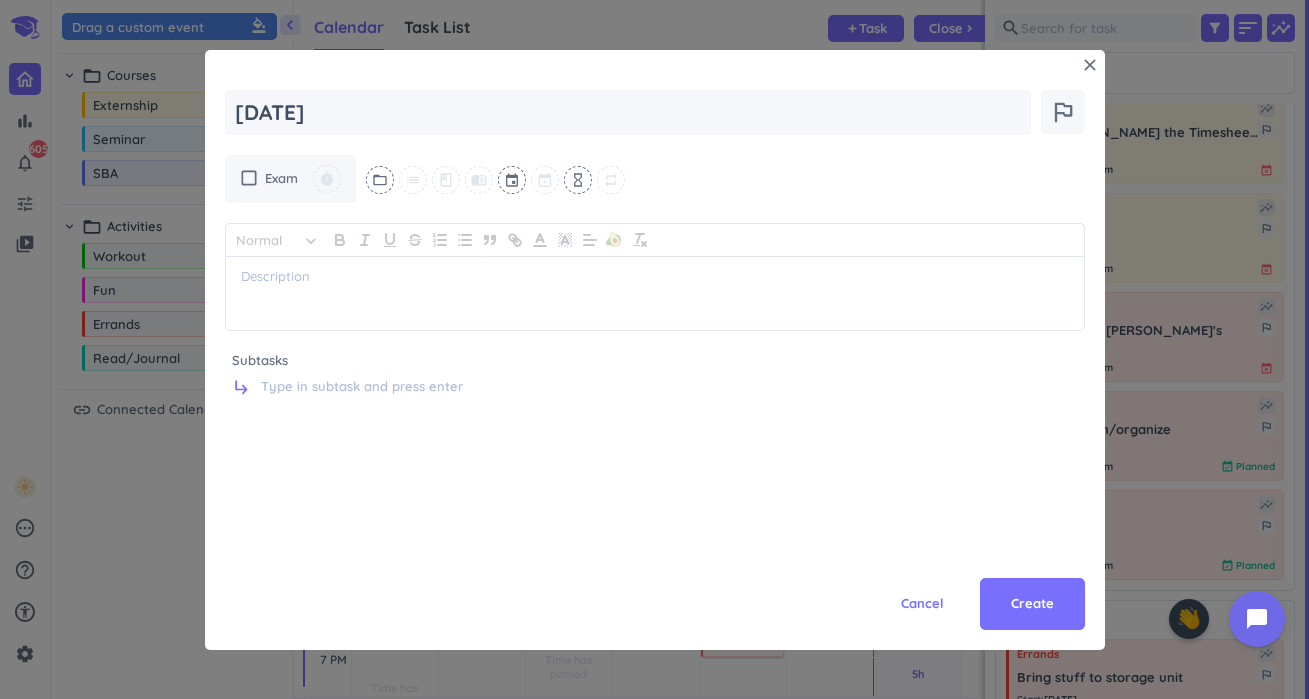 type on "x" 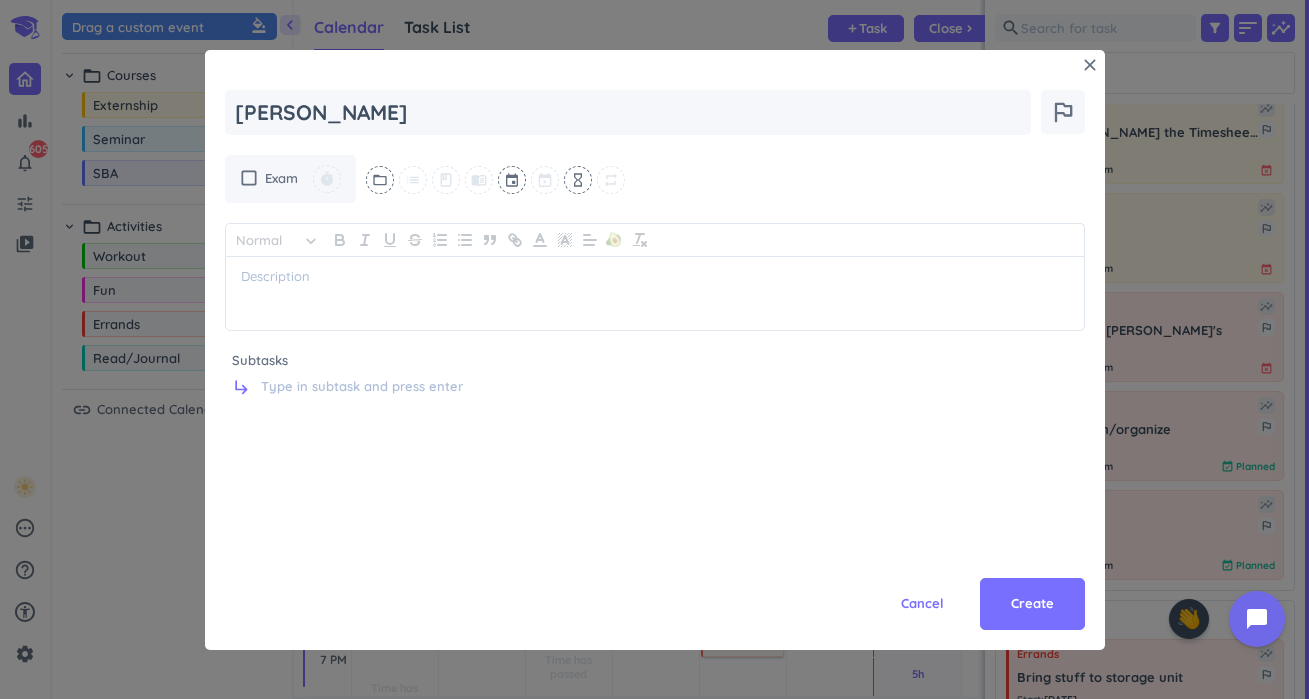 type on "x" 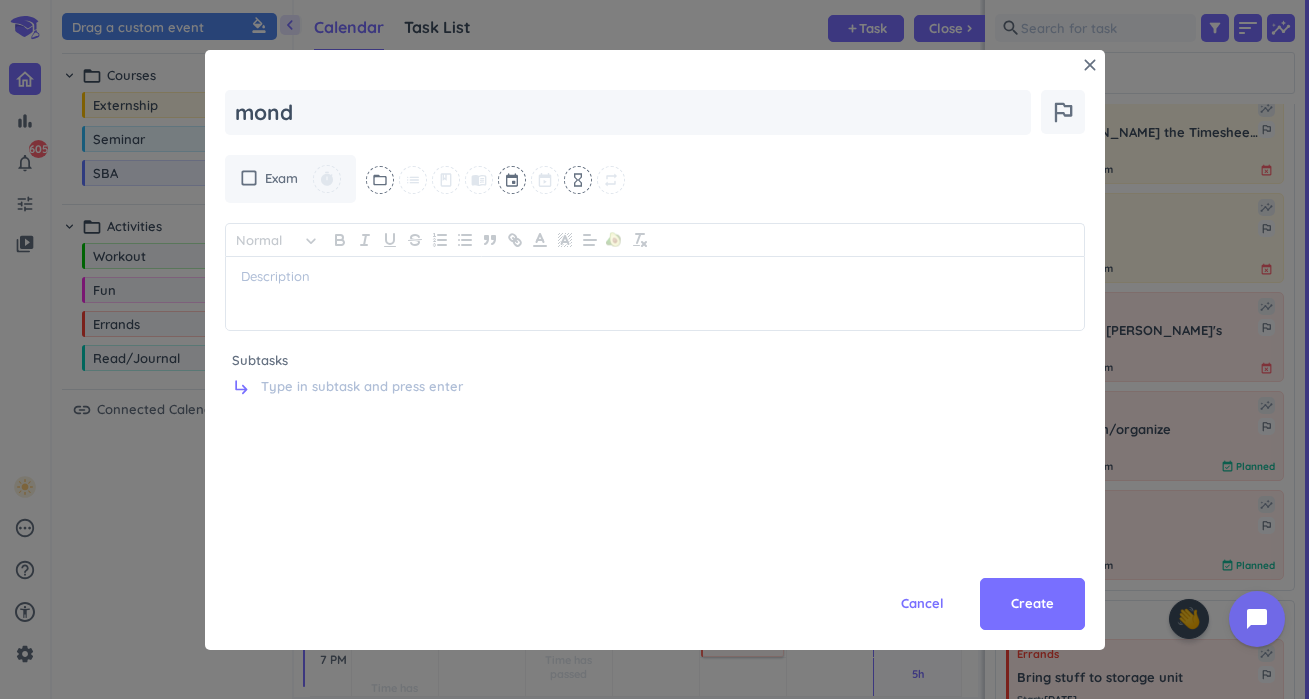 type on "x" 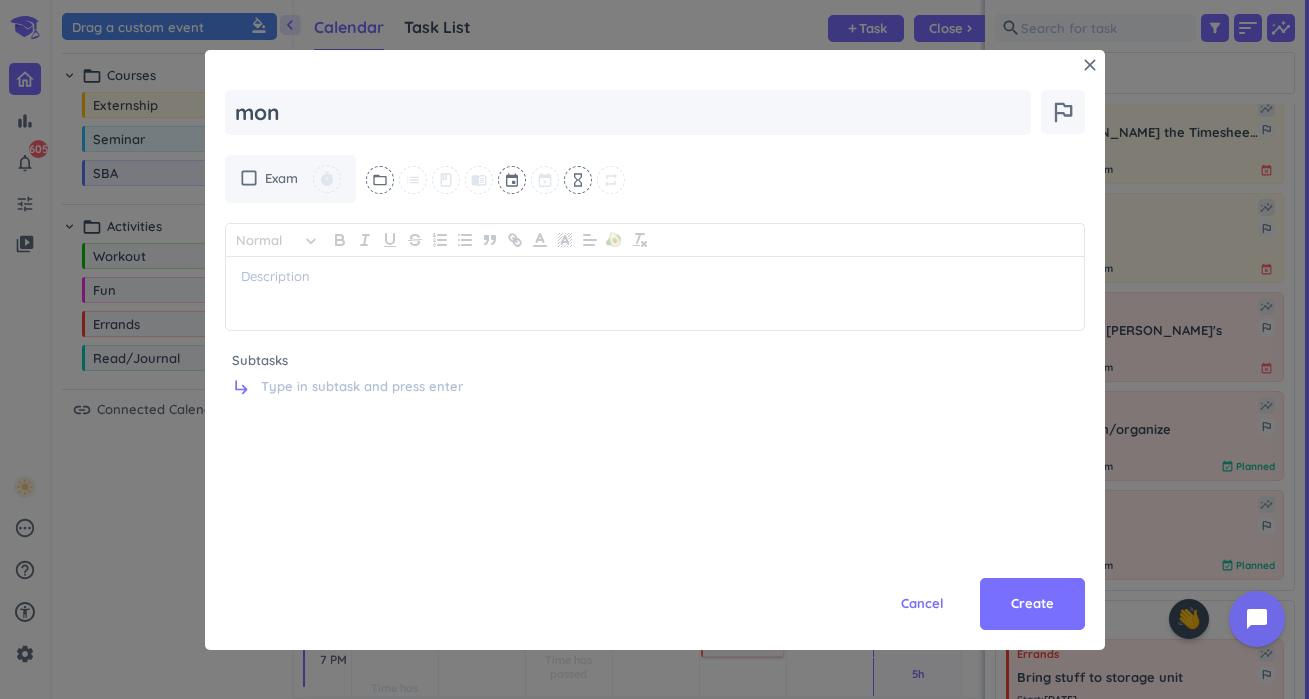 type on "x" 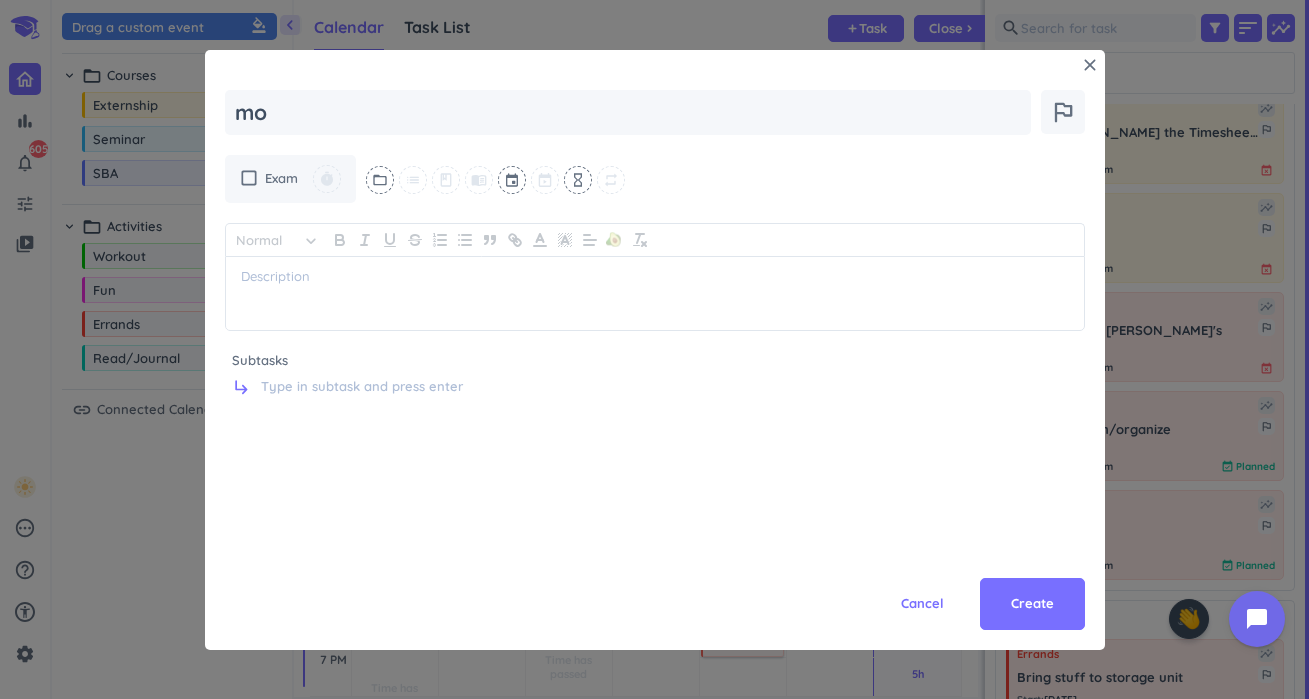 type on "x" 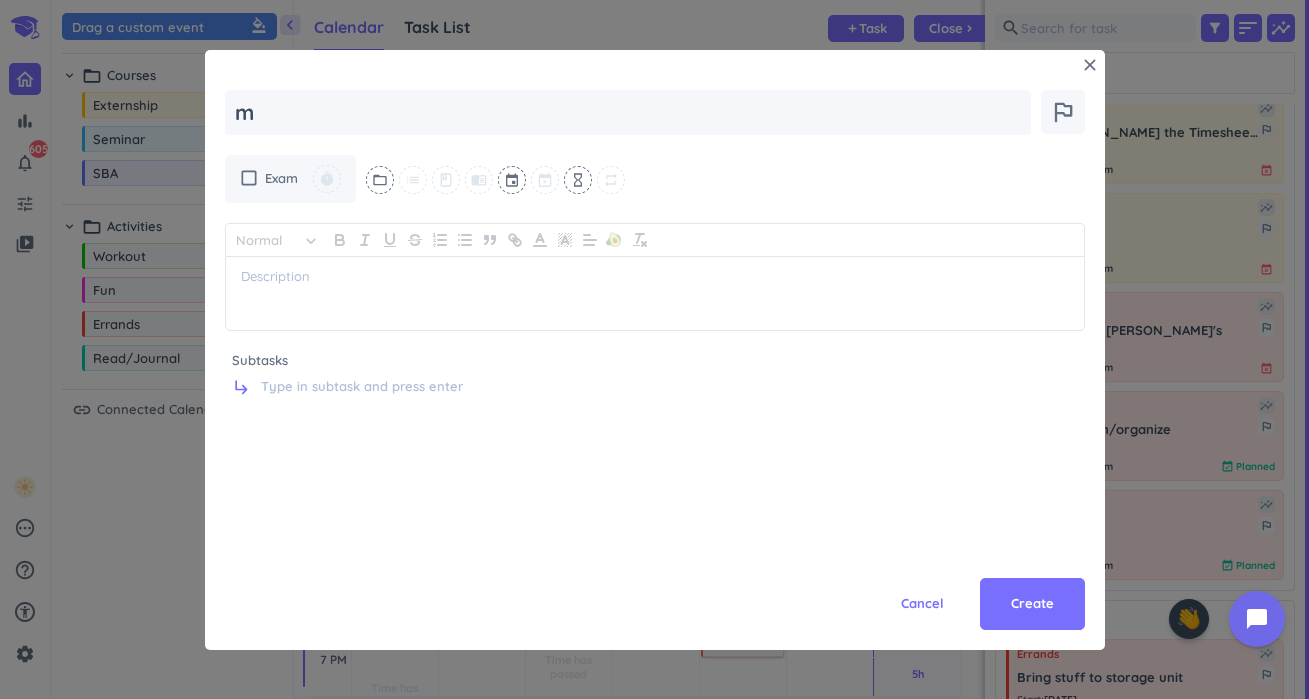 type on "x" 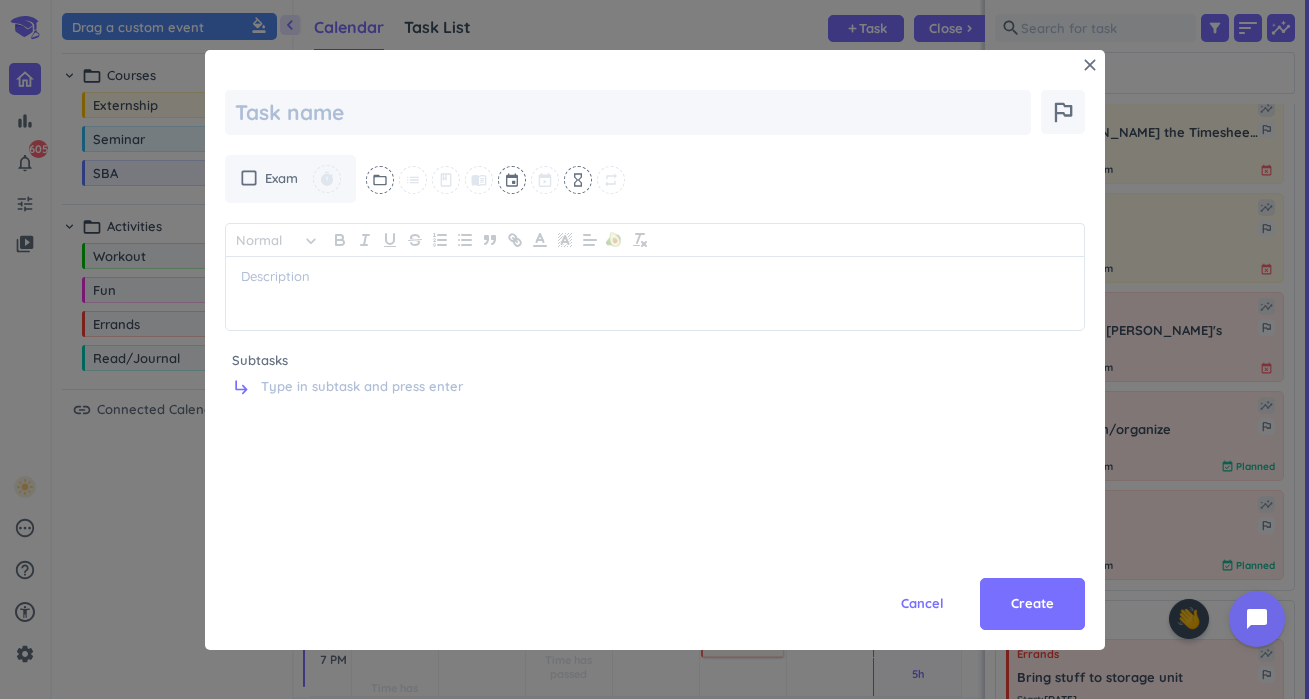 type on "x" 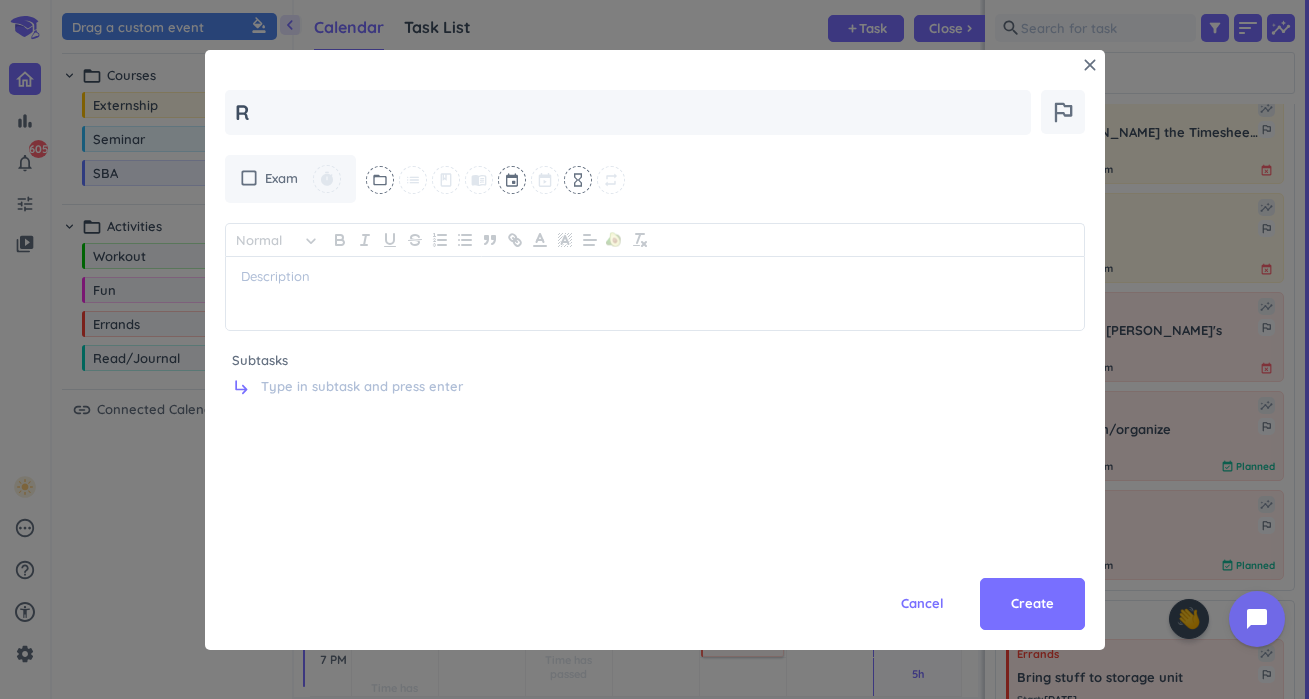 type on "x" 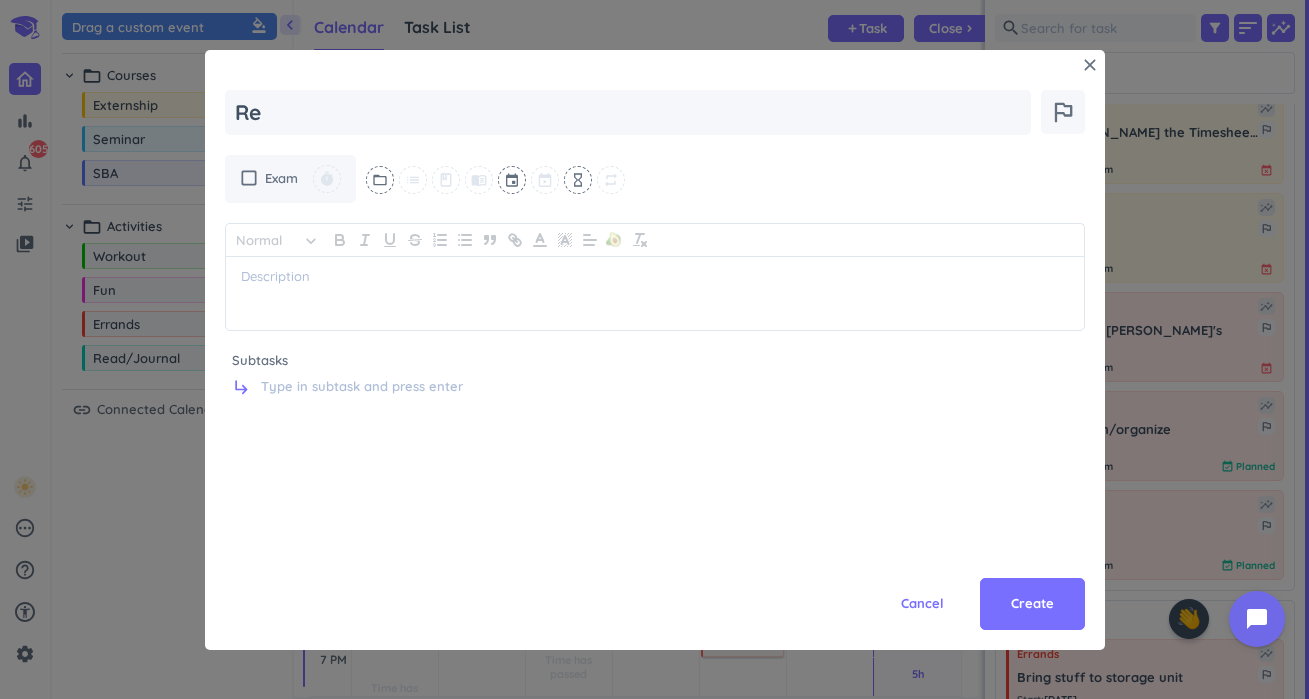 type on "x" 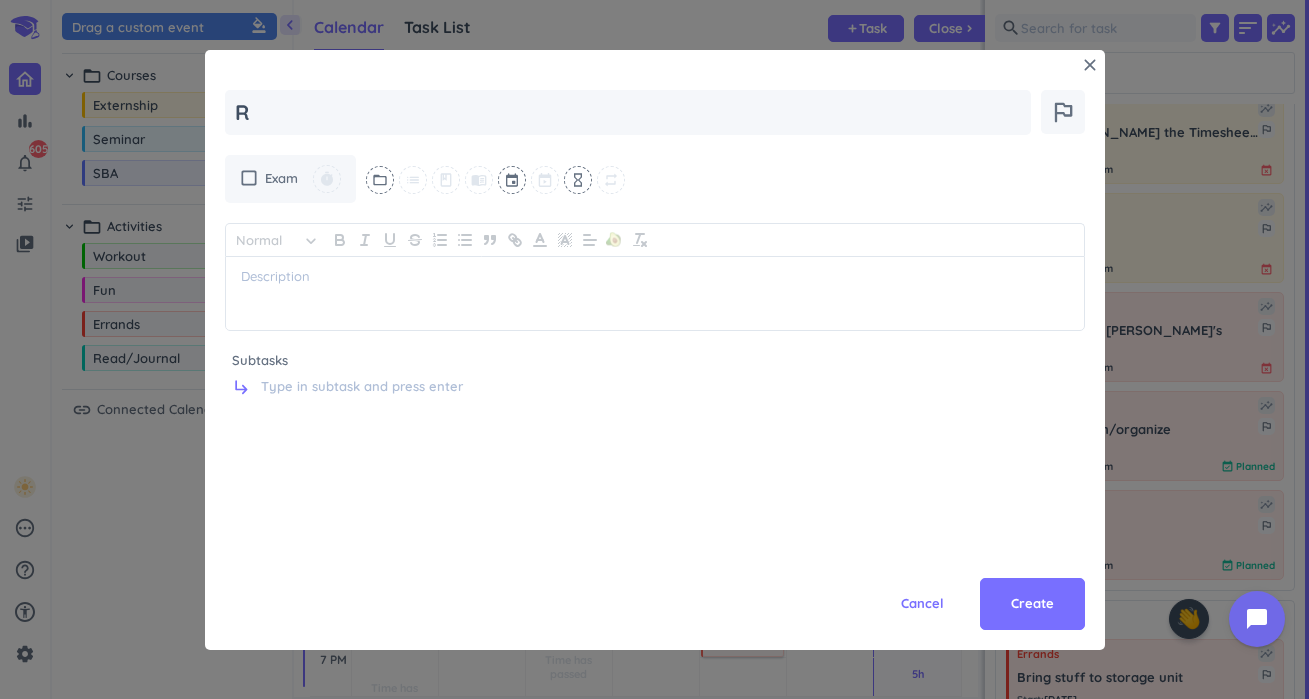 type on "x" 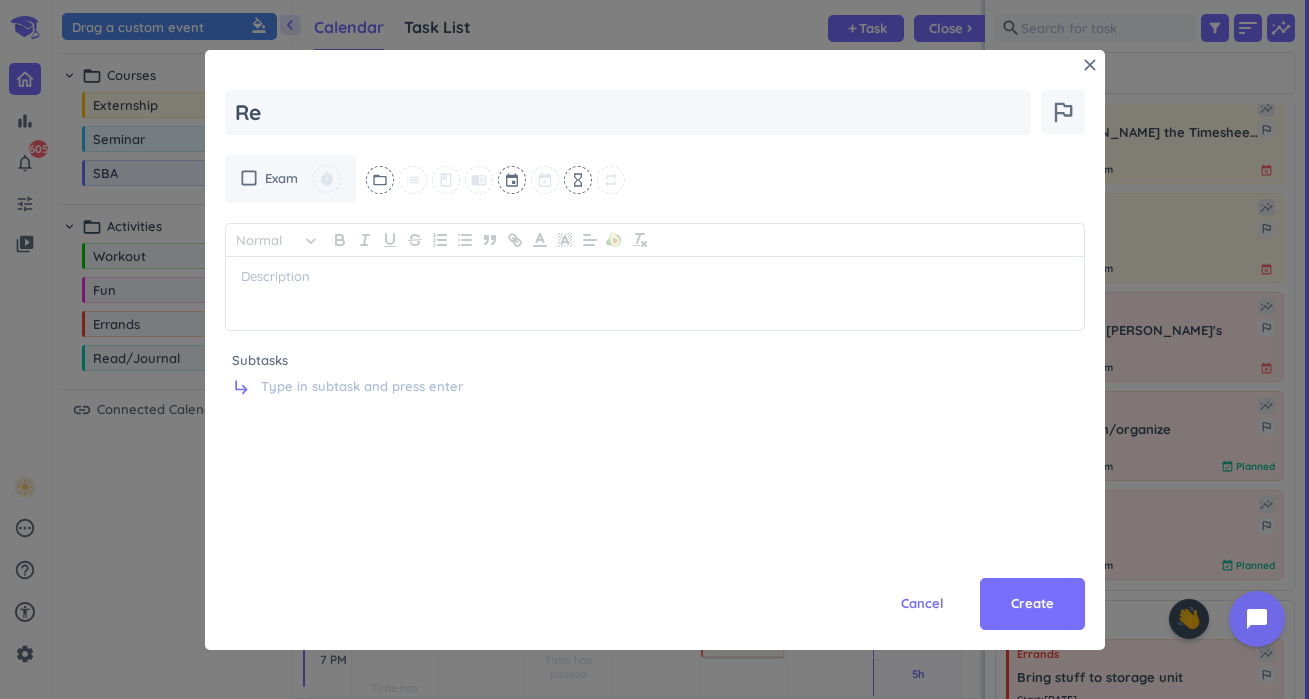 type on "x" 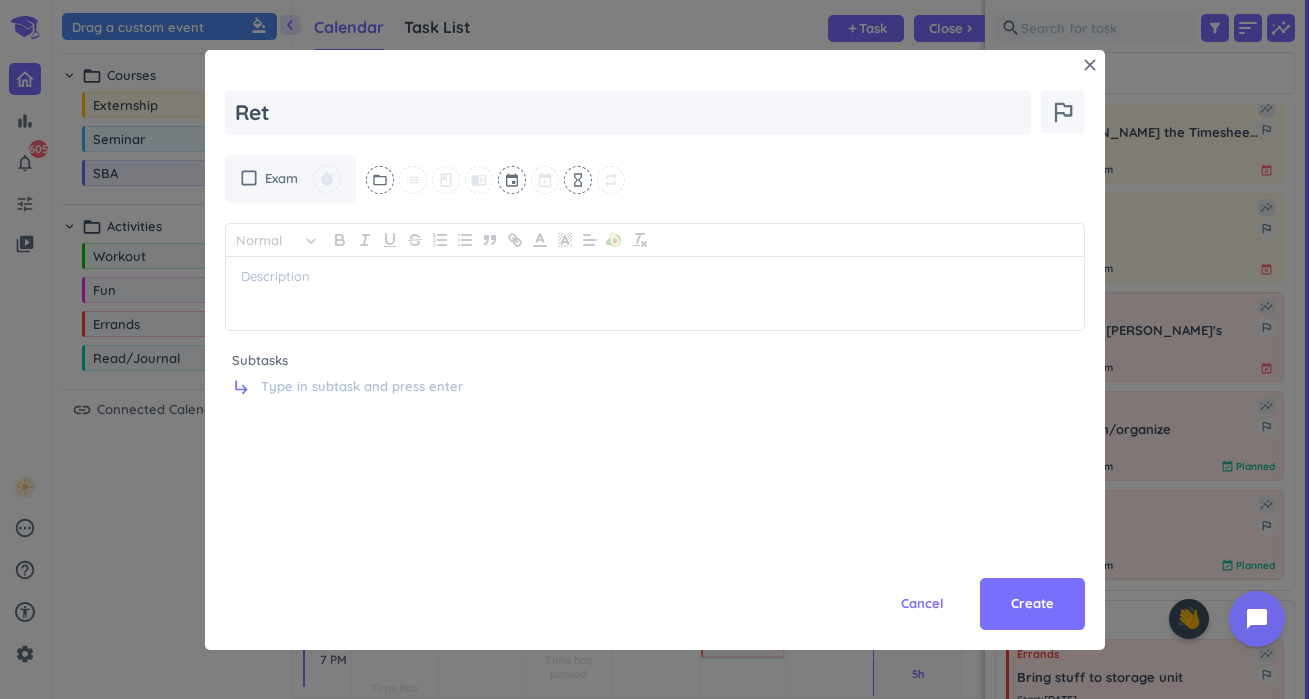 type on "x" 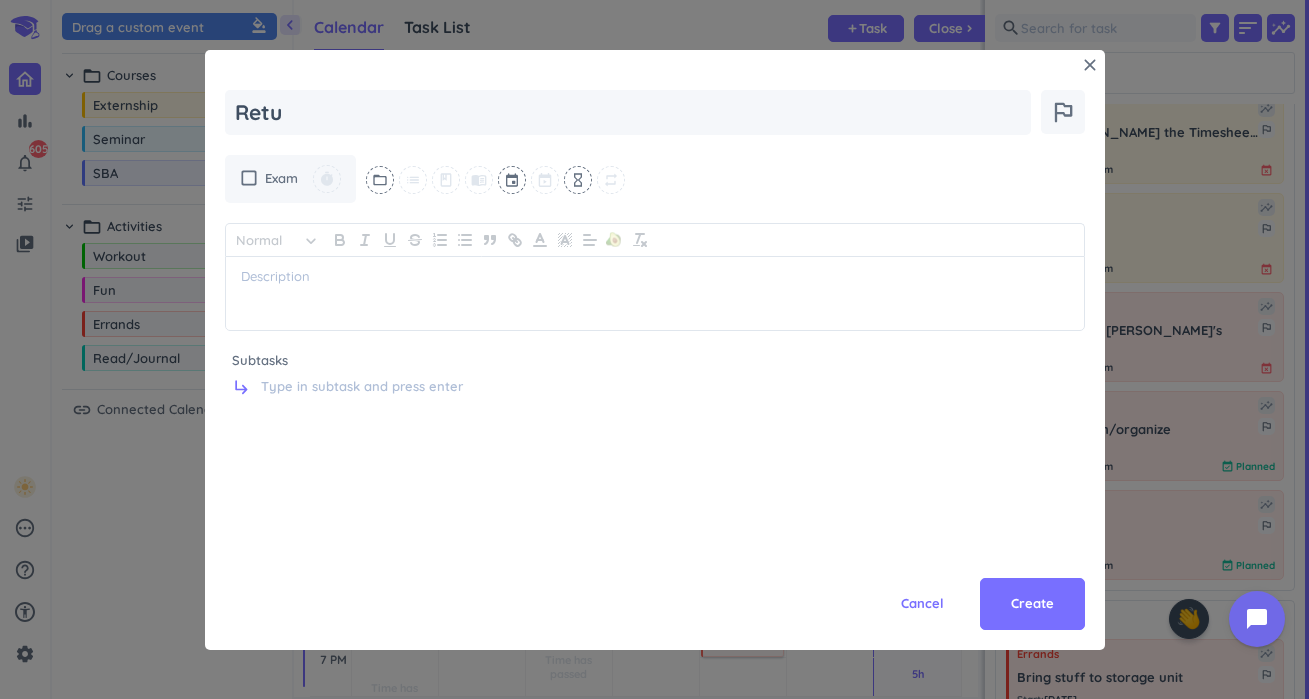 type on "x" 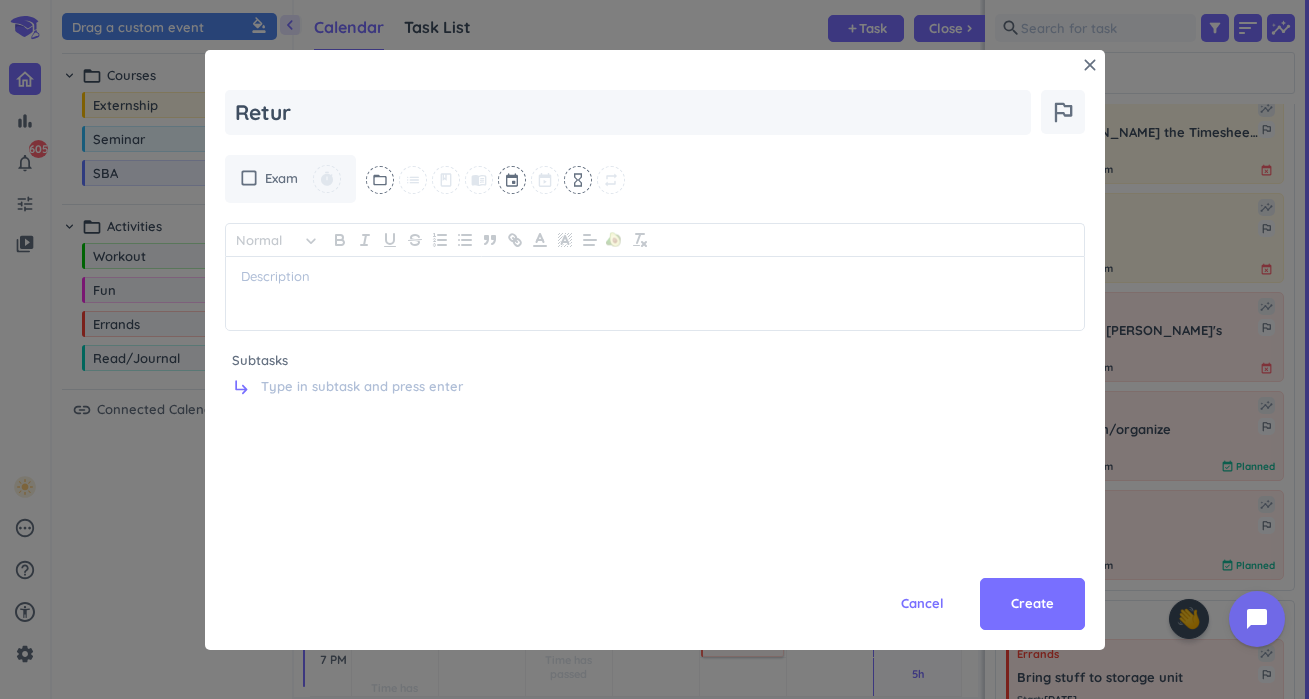 type on "x" 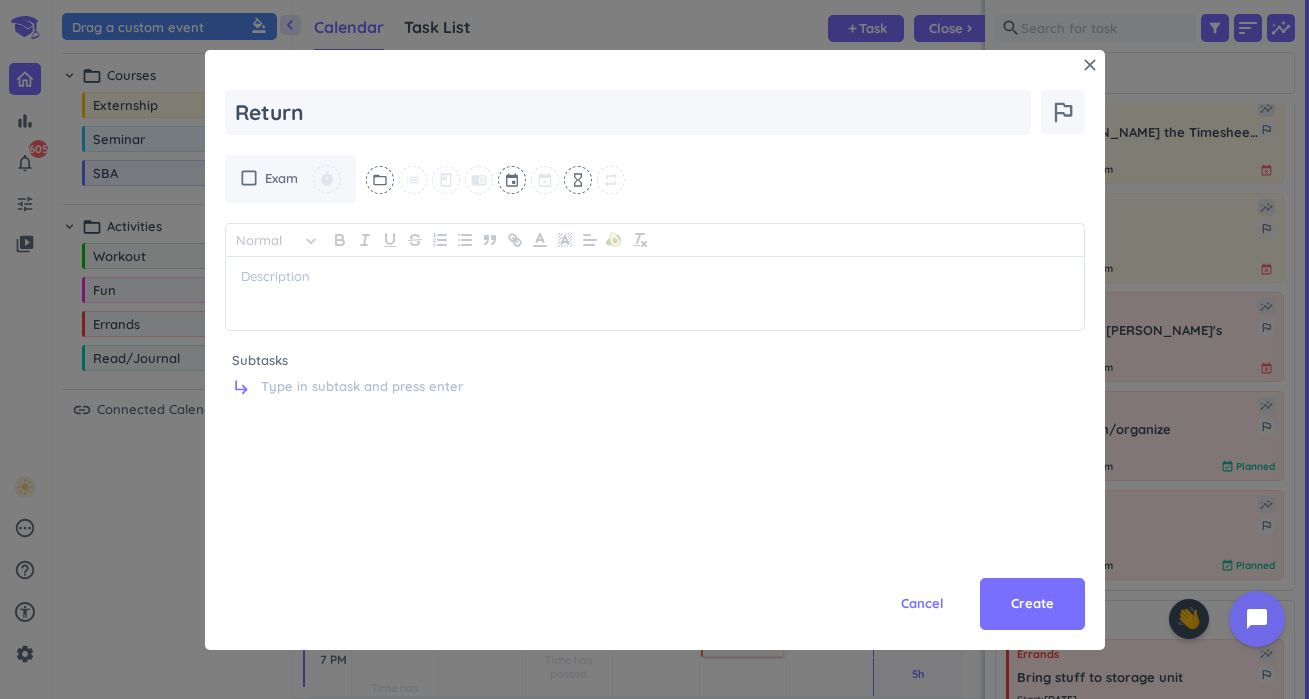 type on "x" 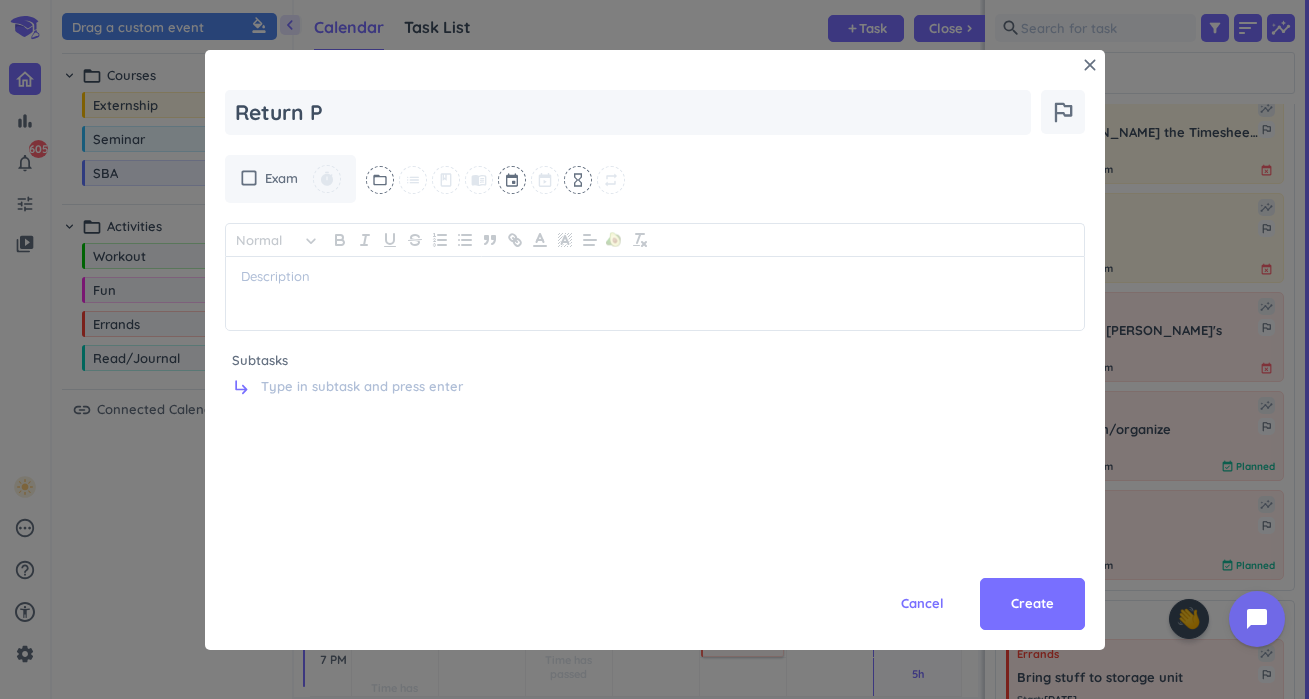 type on "x" 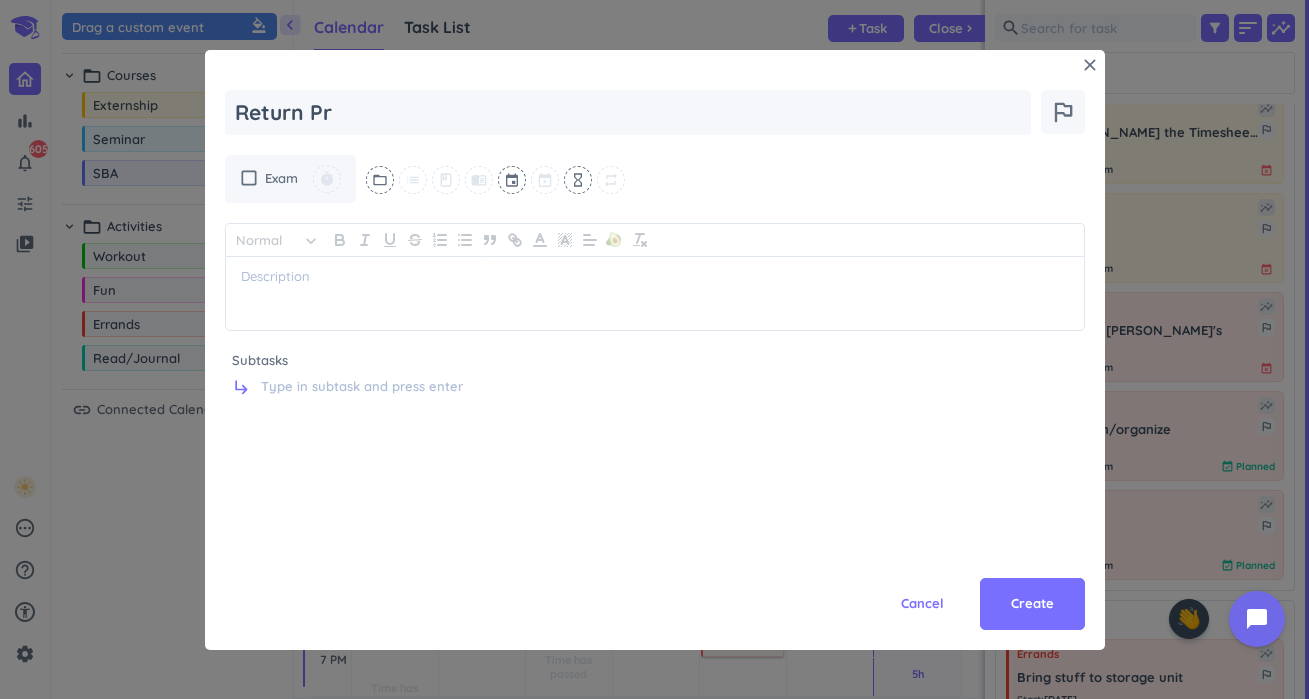 type on "x" 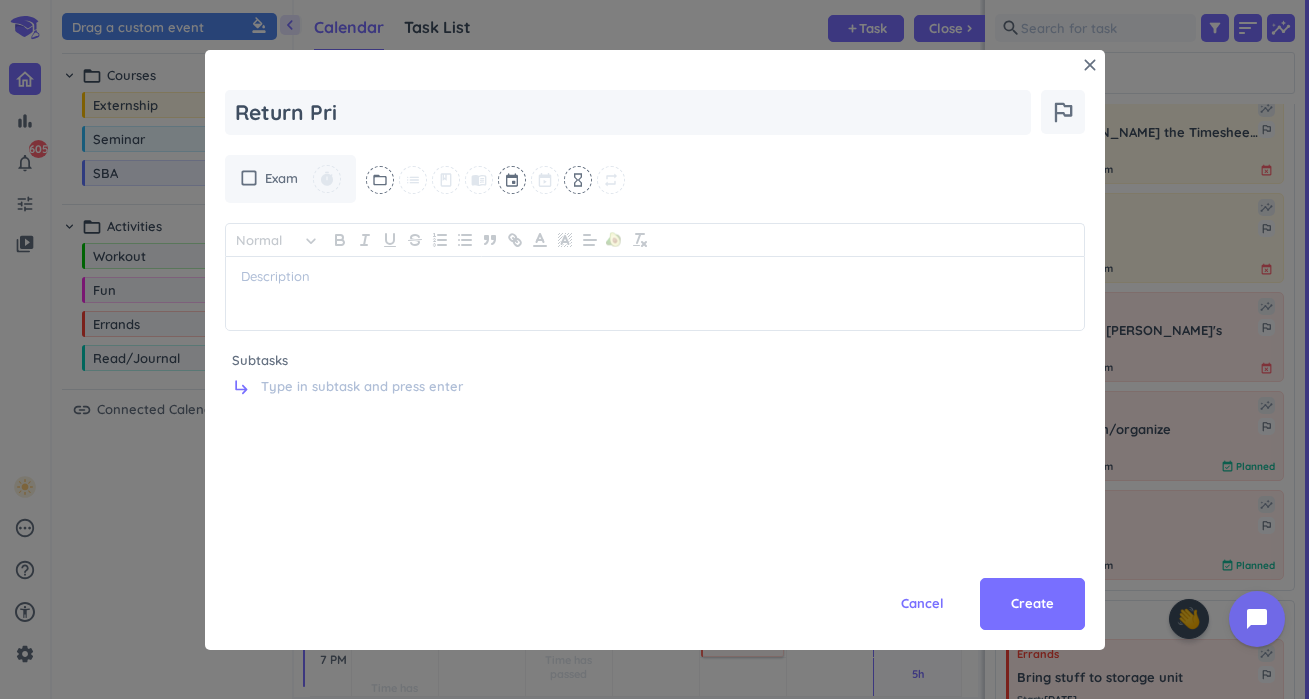 type on "x" 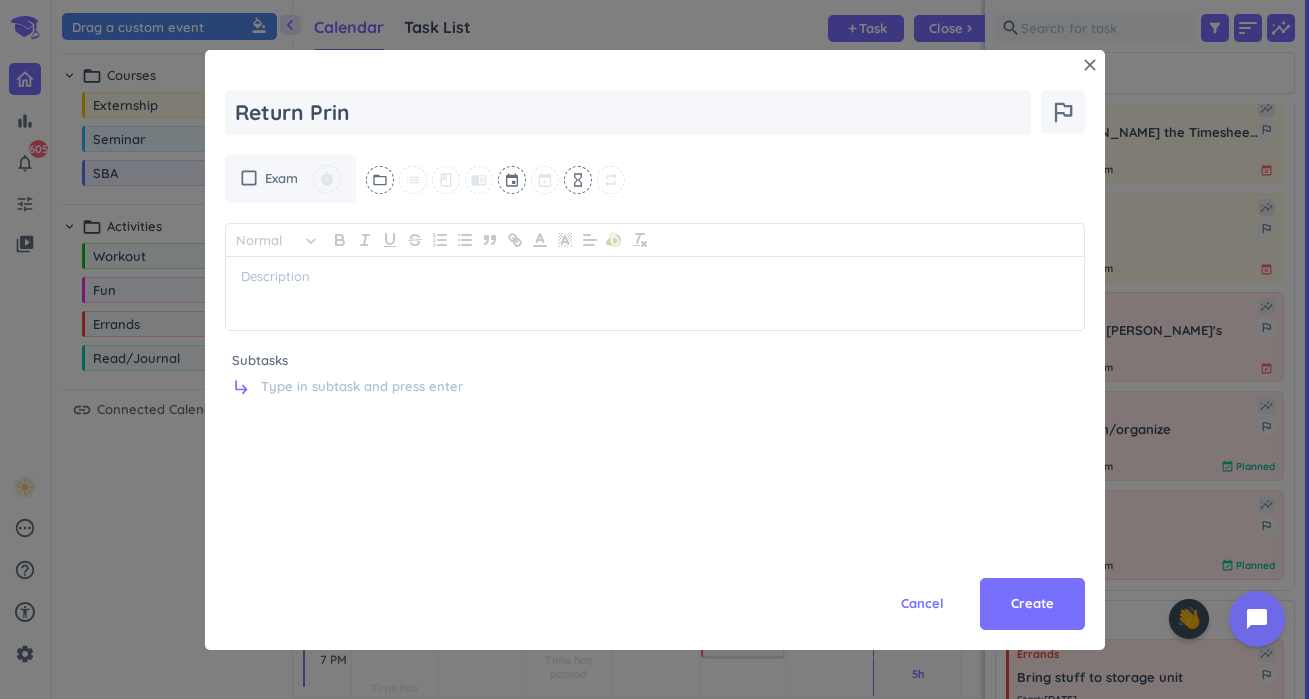 type on "x" 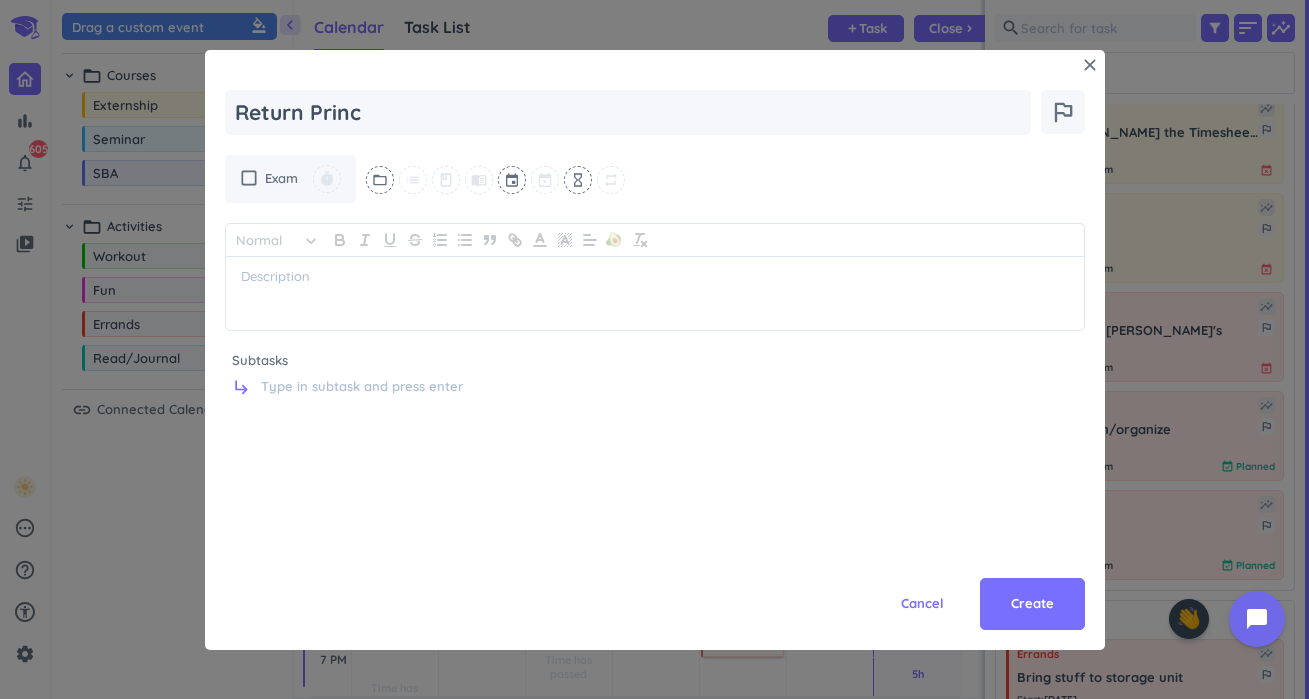 type on "x" 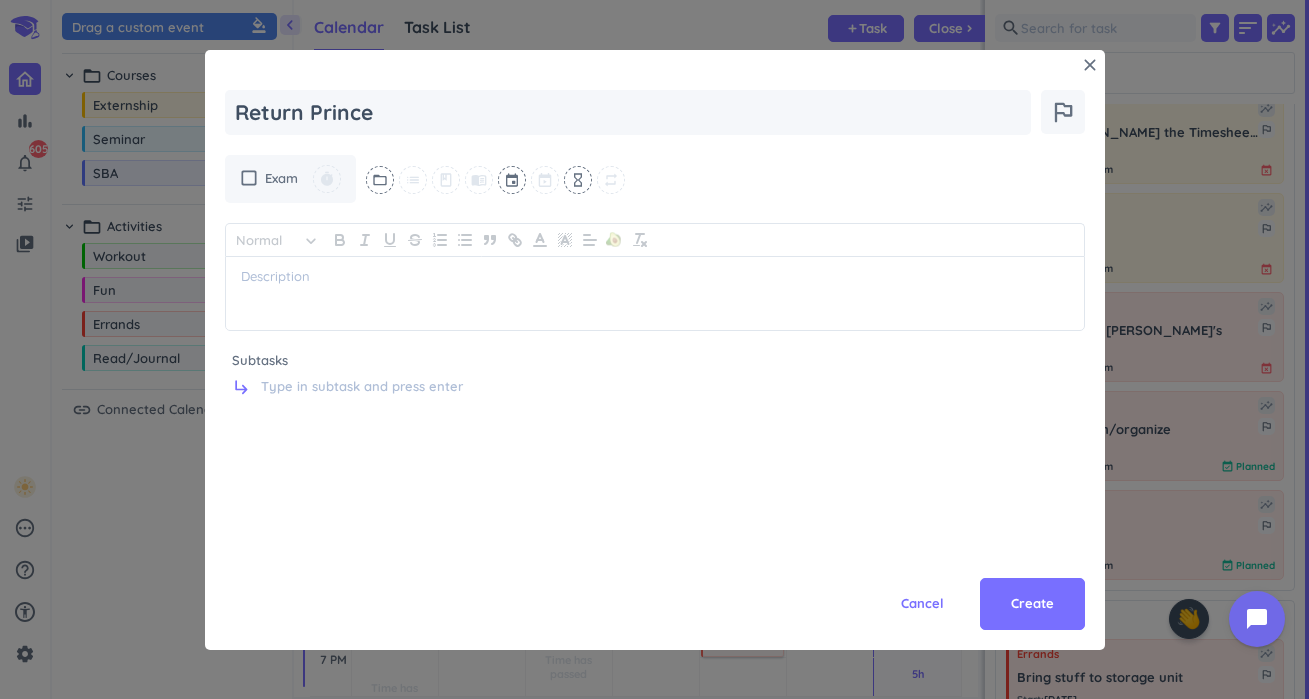 type on "x" 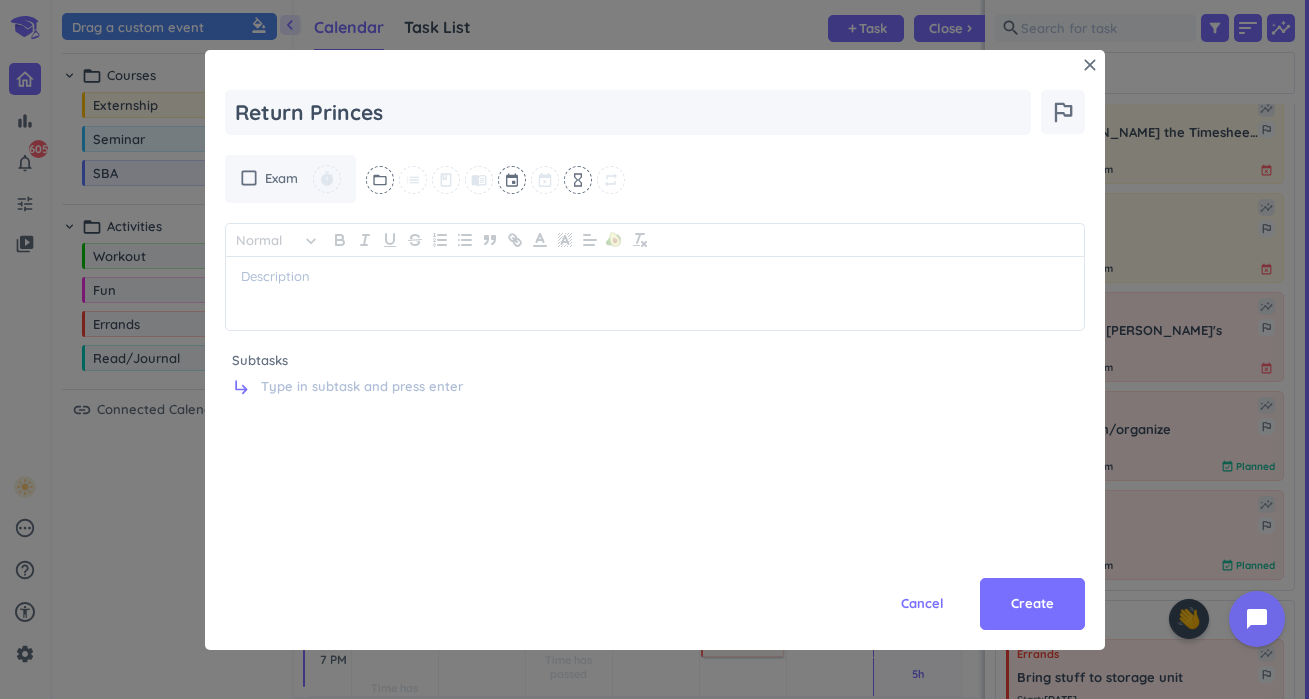 type on "x" 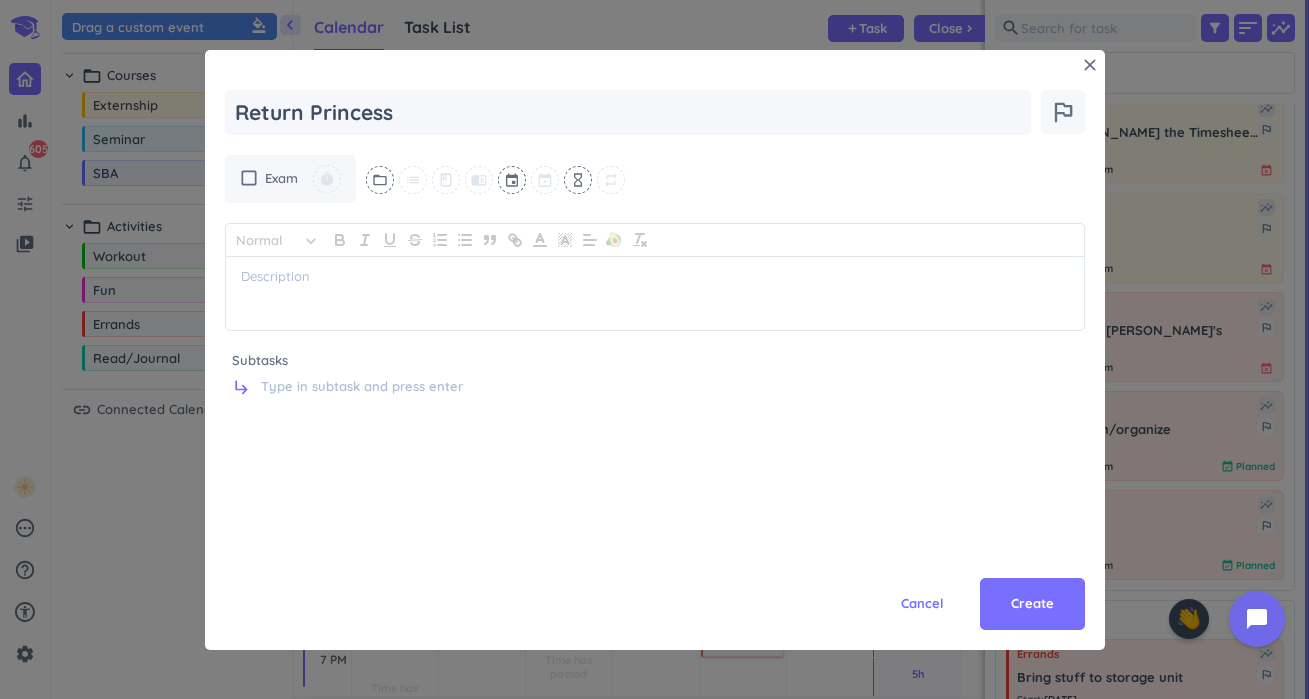 type on "x" 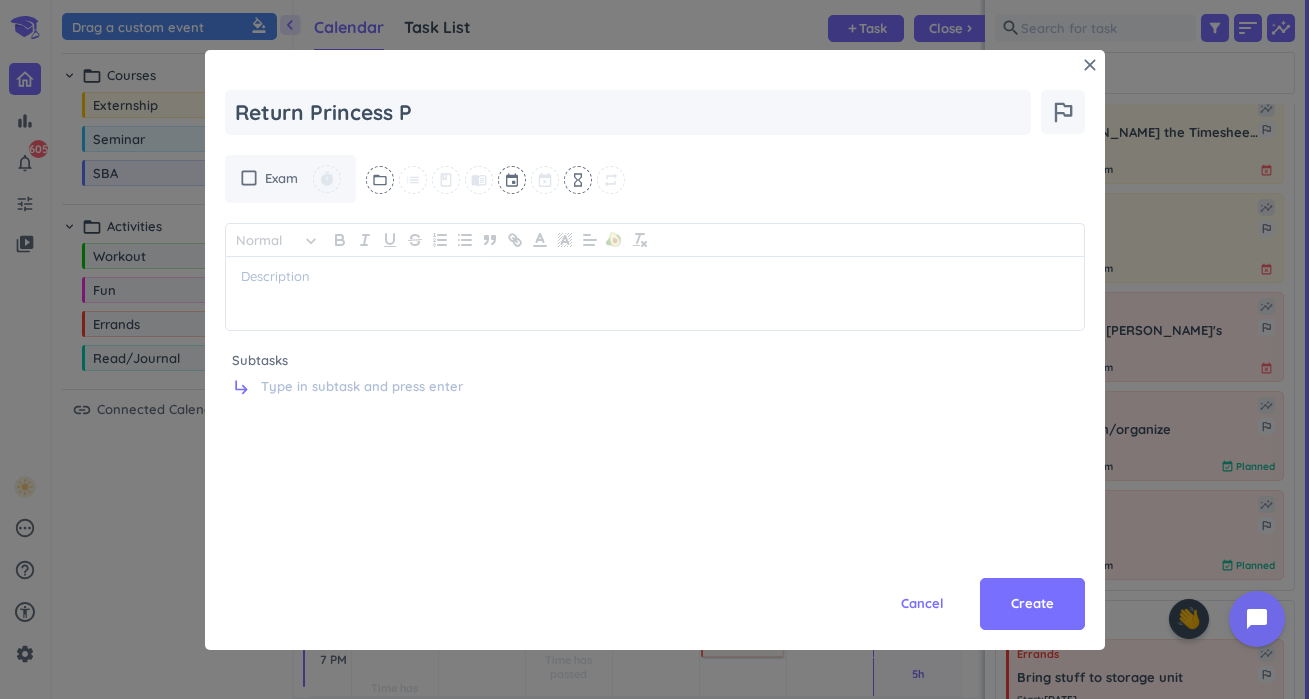 type on "x" 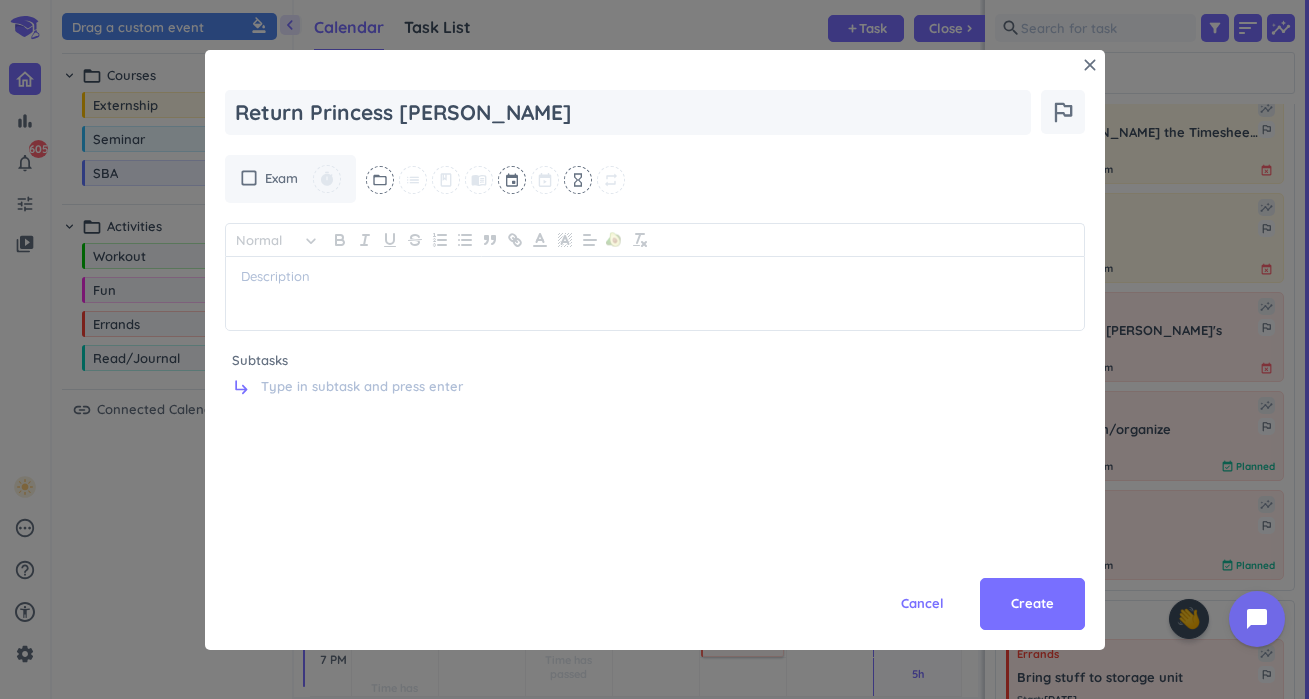 type on "x" 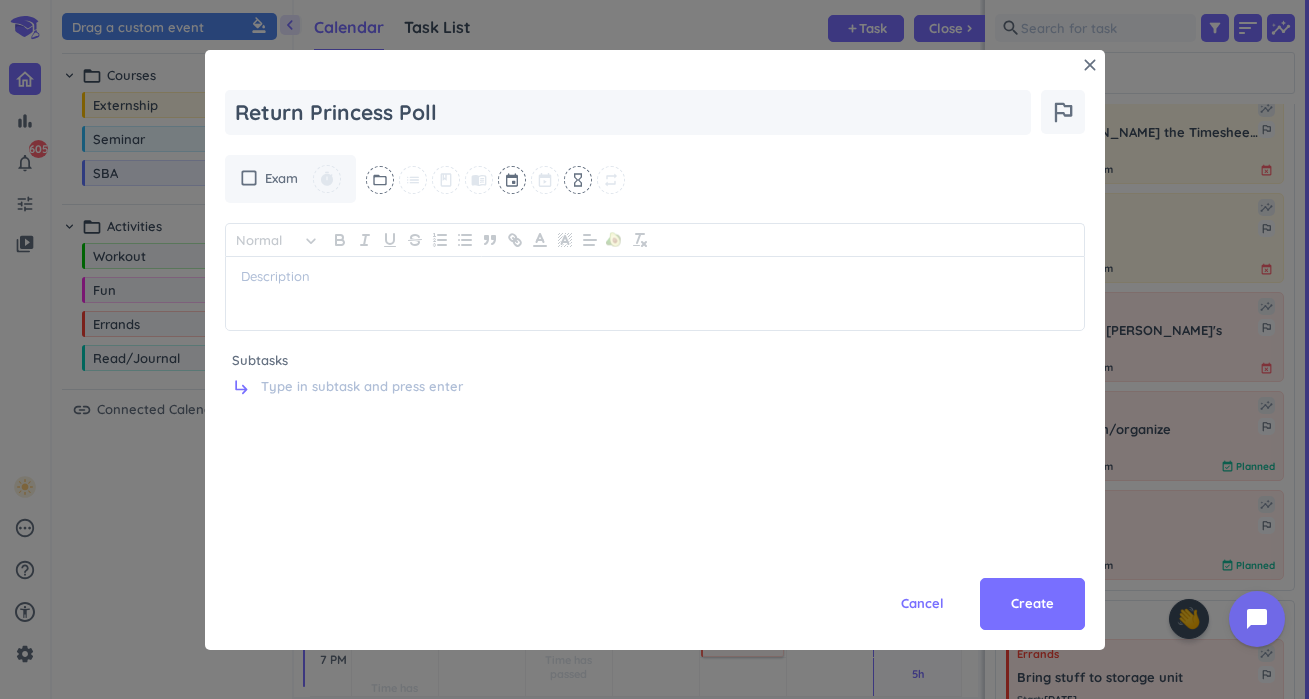 type on "x" 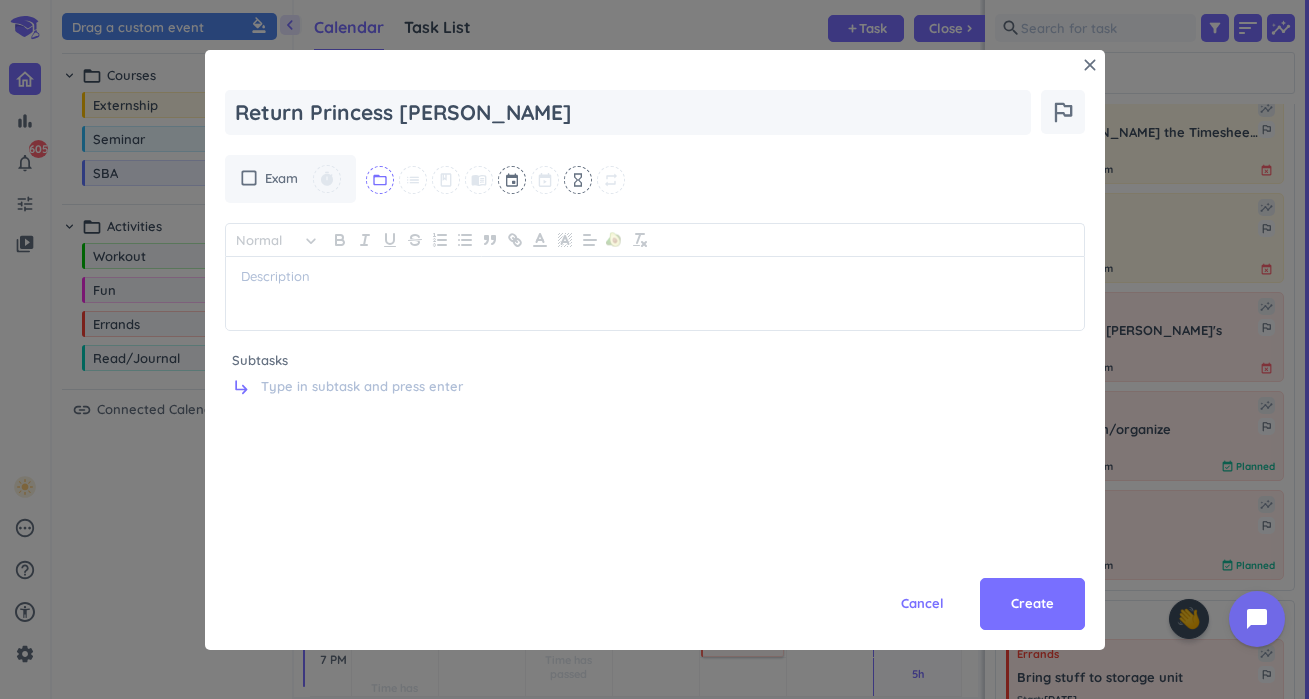 type on "Return Princess [PERSON_NAME]" 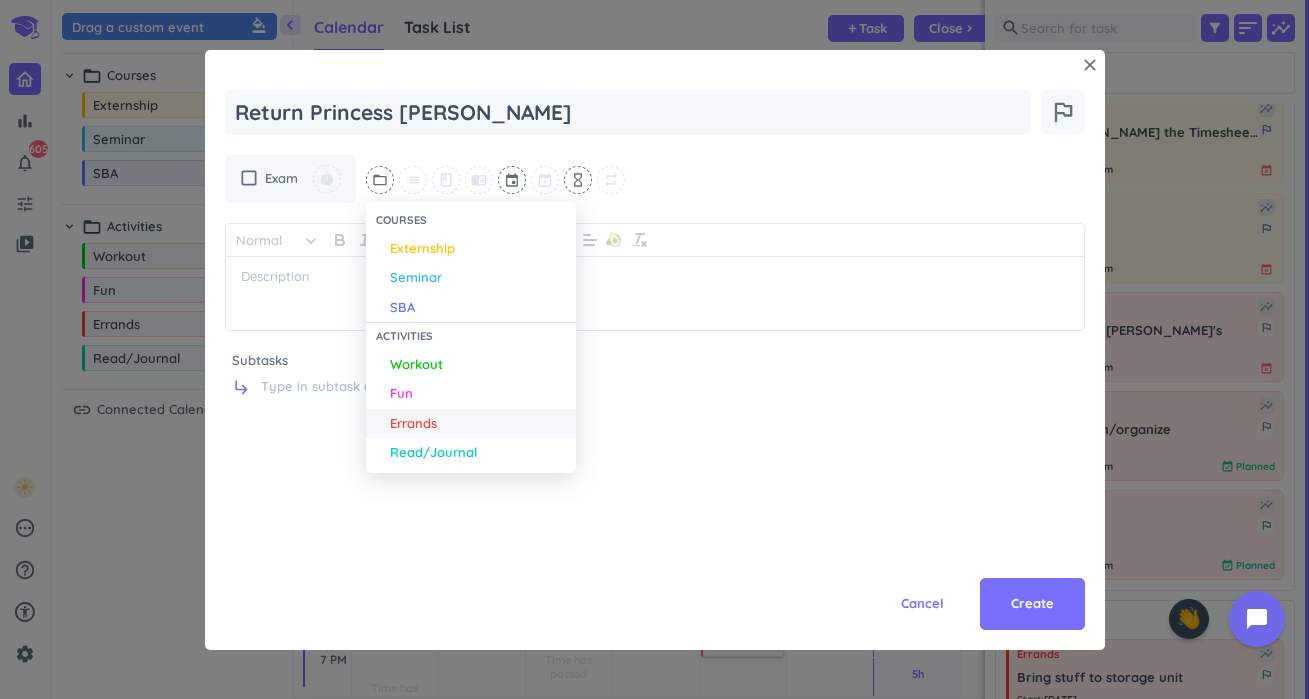 click on "Errands" at bounding box center (478, 424) 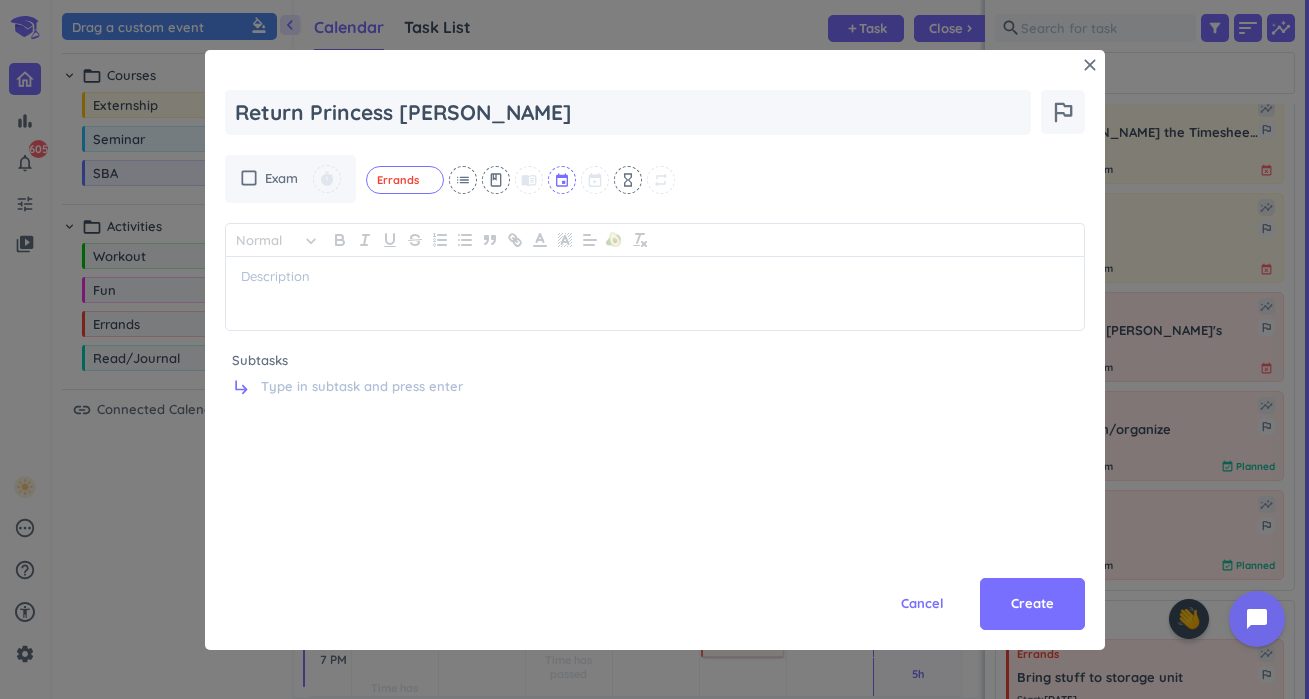 click at bounding box center [563, 180] 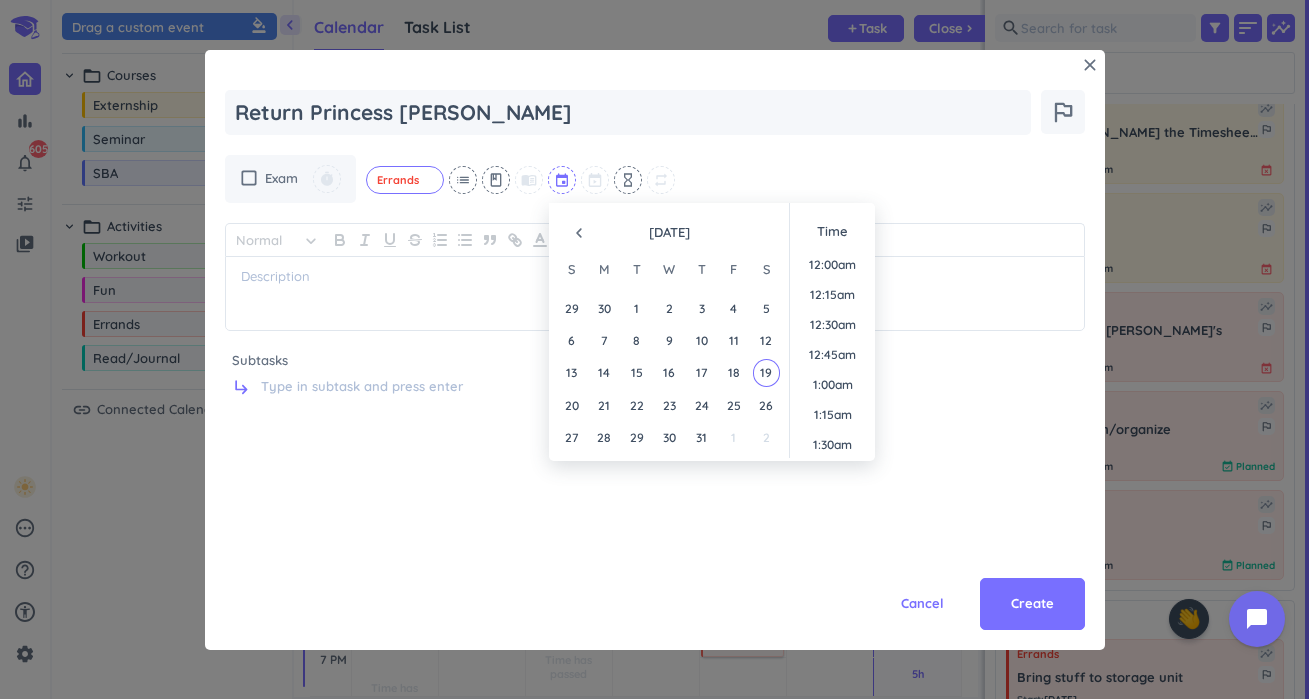 scroll, scrollTop: 1890, scrollLeft: 0, axis: vertical 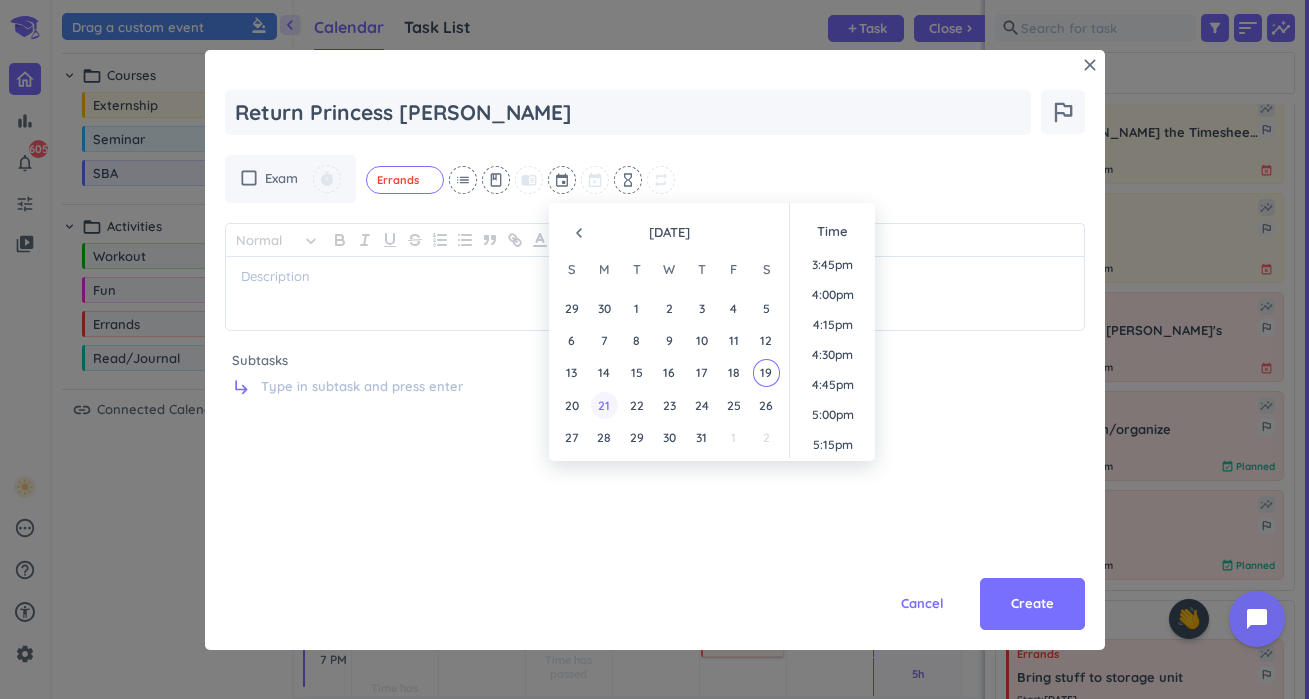 click on "21" at bounding box center (604, 405) 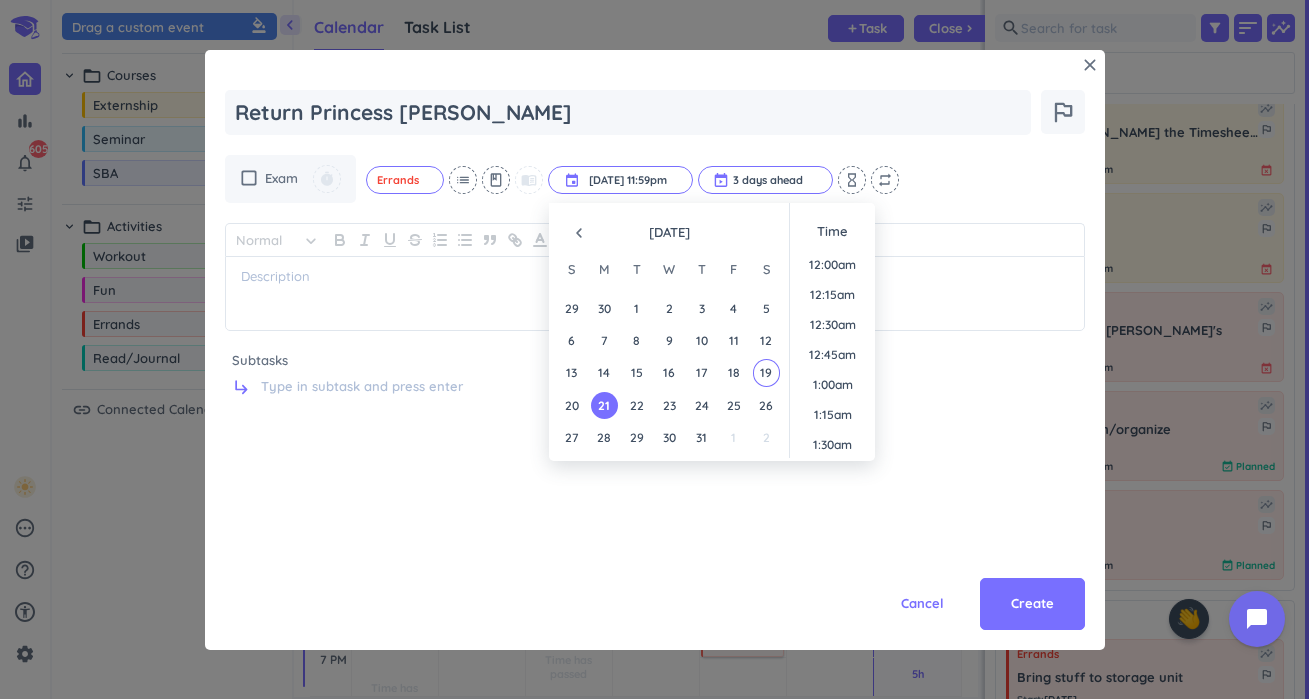 scroll, scrollTop: 2701, scrollLeft: 0, axis: vertical 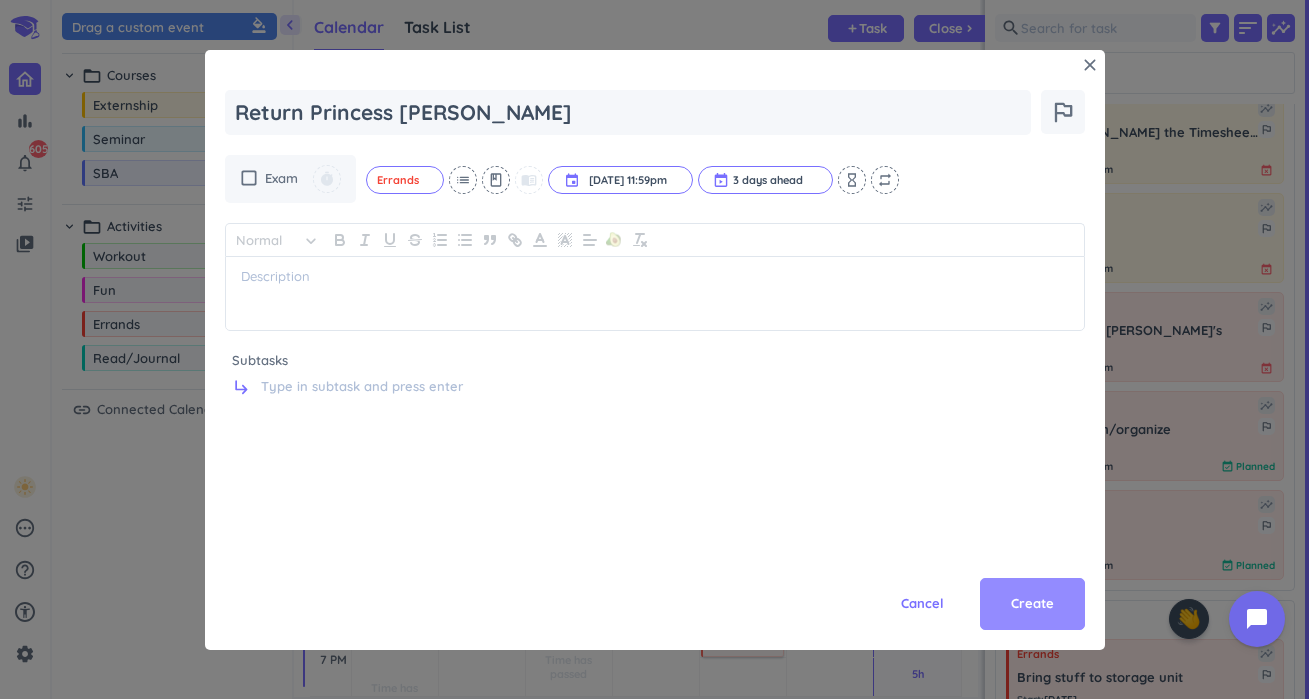 click on "Create" at bounding box center [1032, 604] 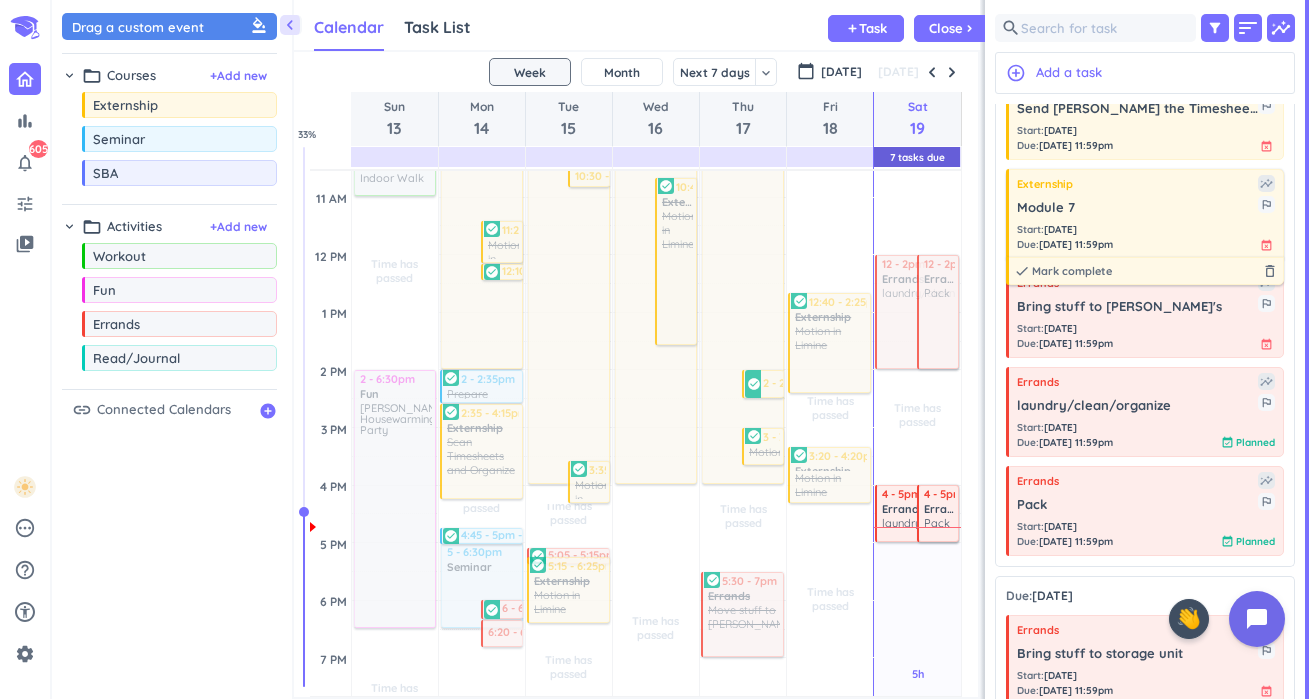 scroll, scrollTop: 376, scrollLeft: 0, axis: vertical 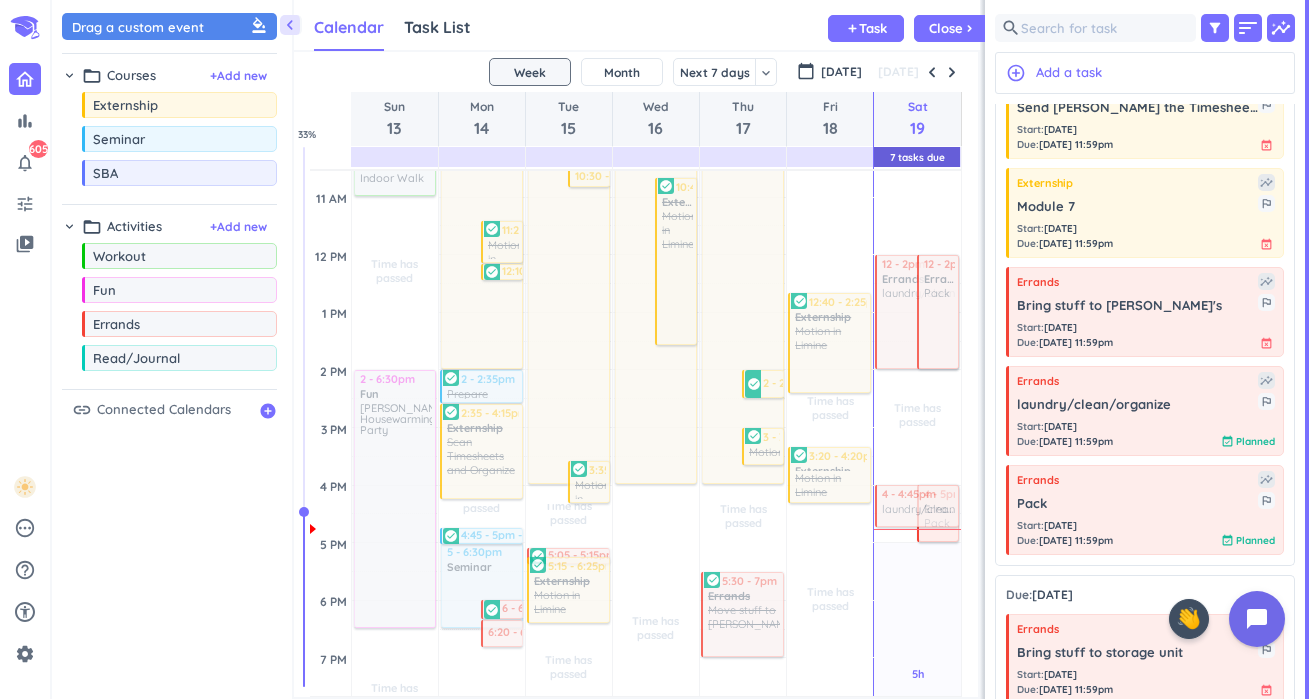 drag, startPoint x: 907, startPoint y: 539, endPoint x: 907, endPoint y: 527, distance: 12 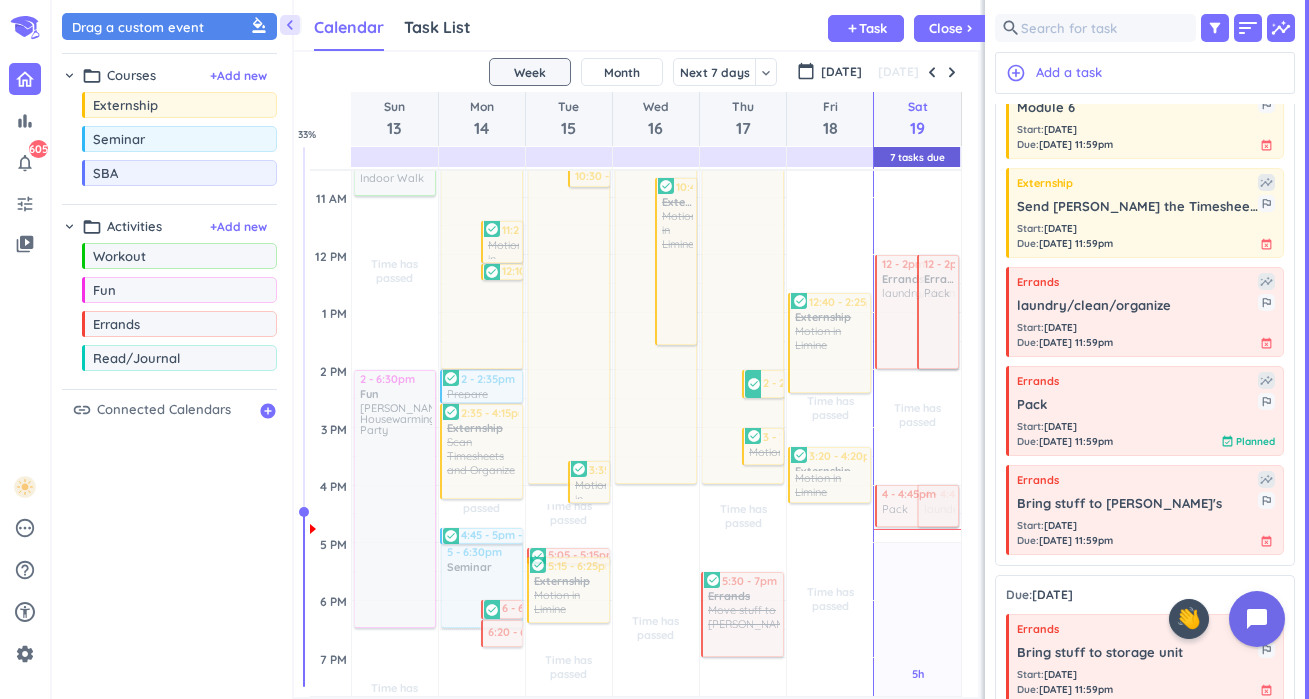 drag, startPoint x: 923, startPoint y: 539, endPoint x: 923, endPoint y: 527, distance: 12 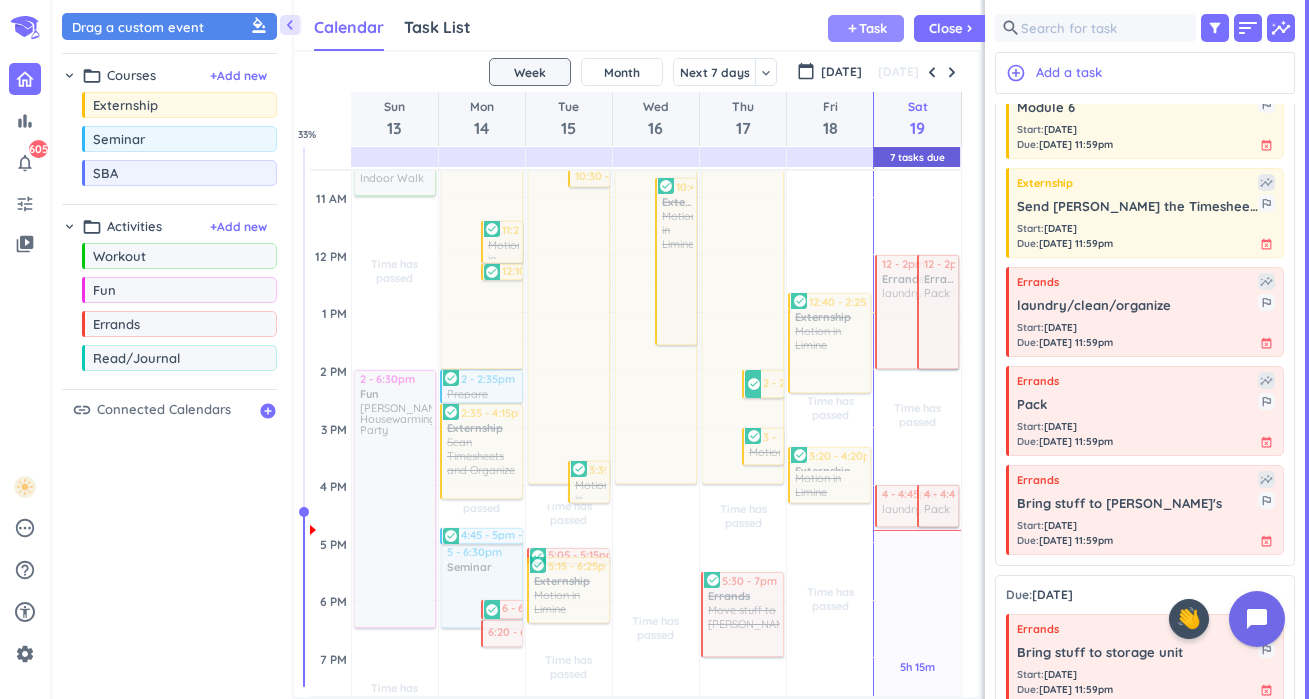 click on "add Task" at bounding box center (866, 28) 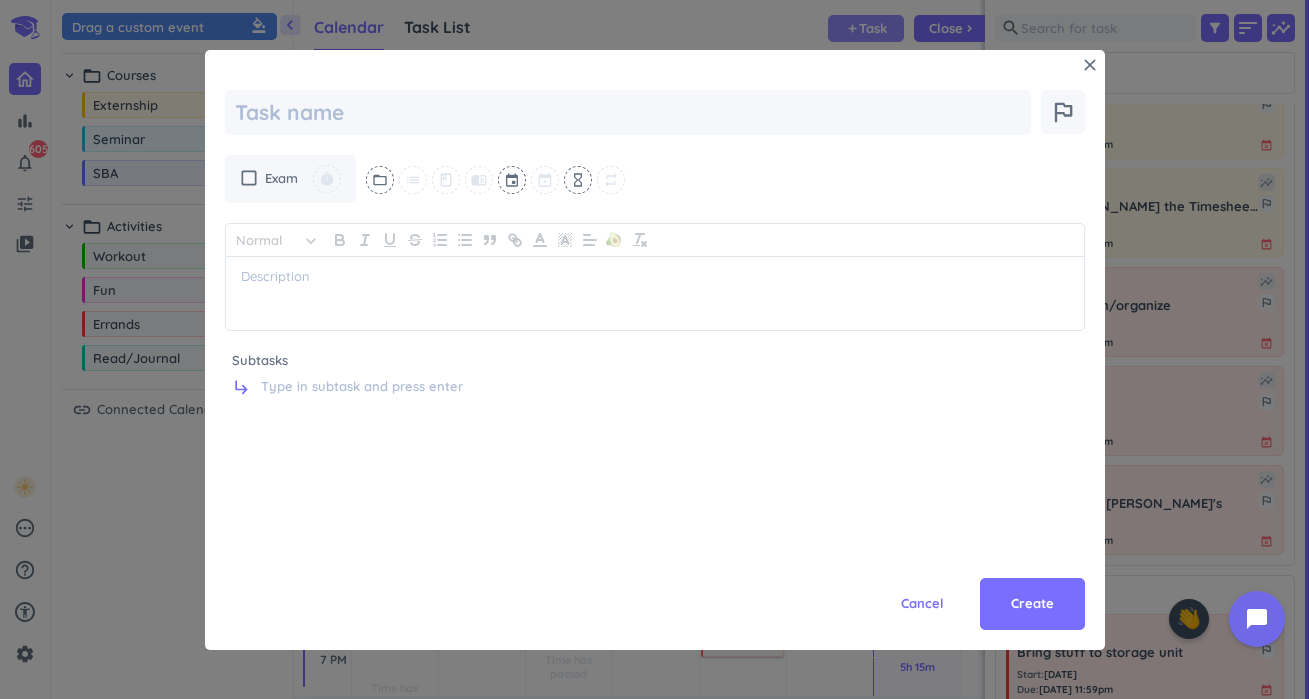 type on "x" 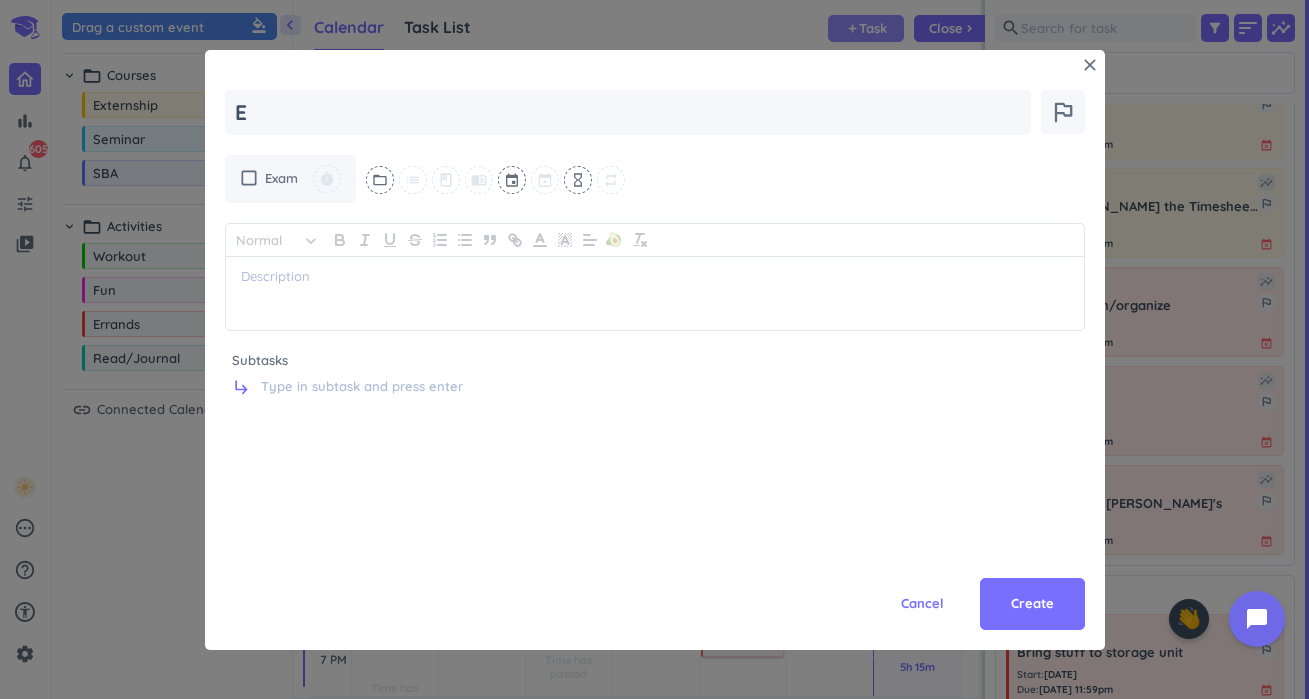 type on "x" 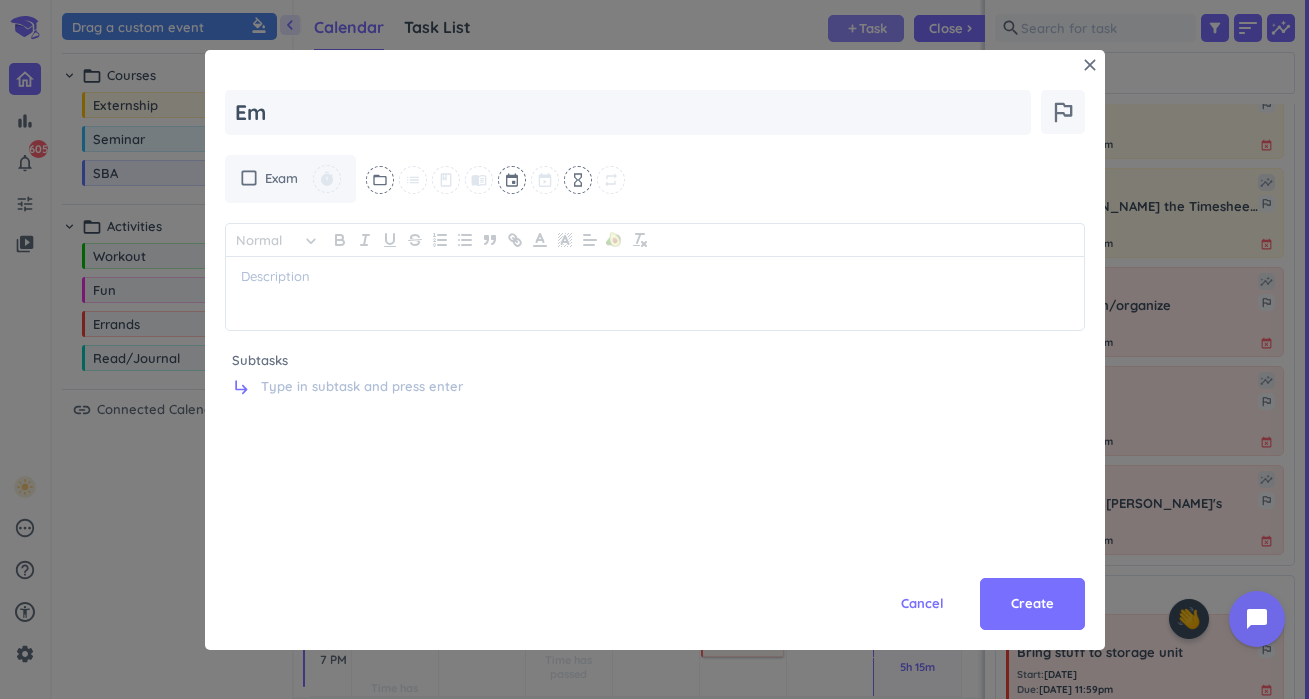 type on "x" 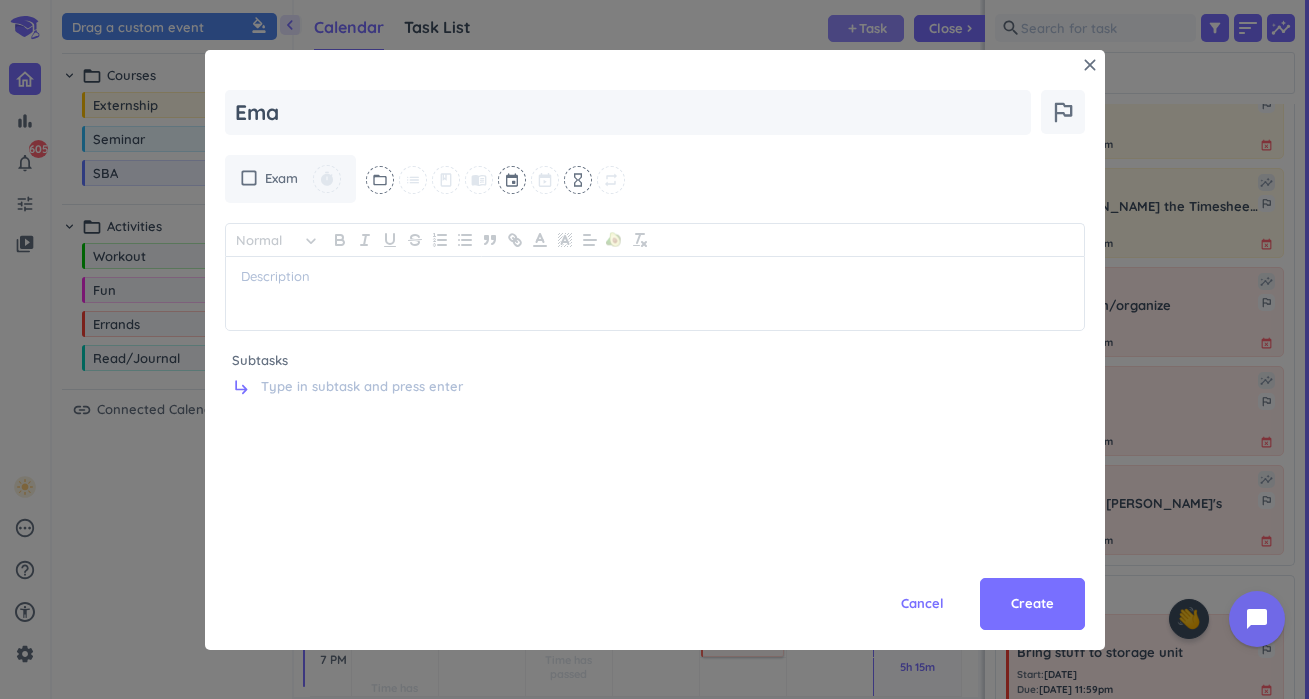 type on "x" 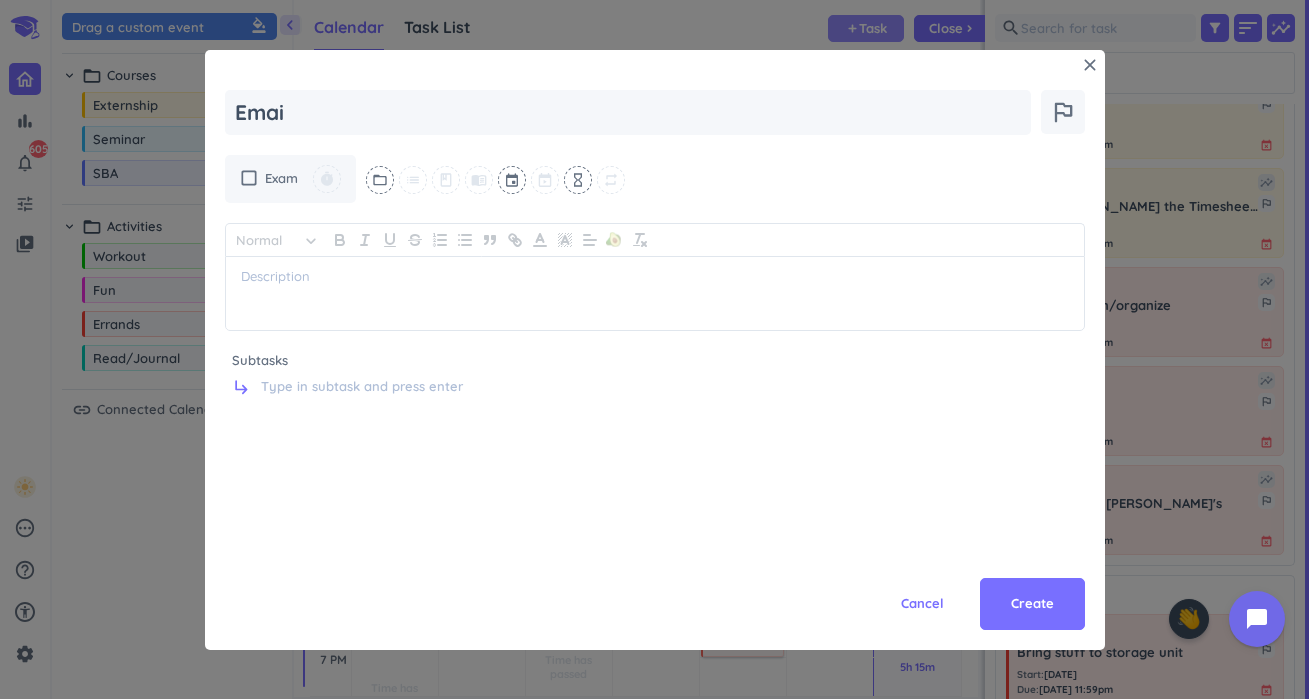 type on "x" 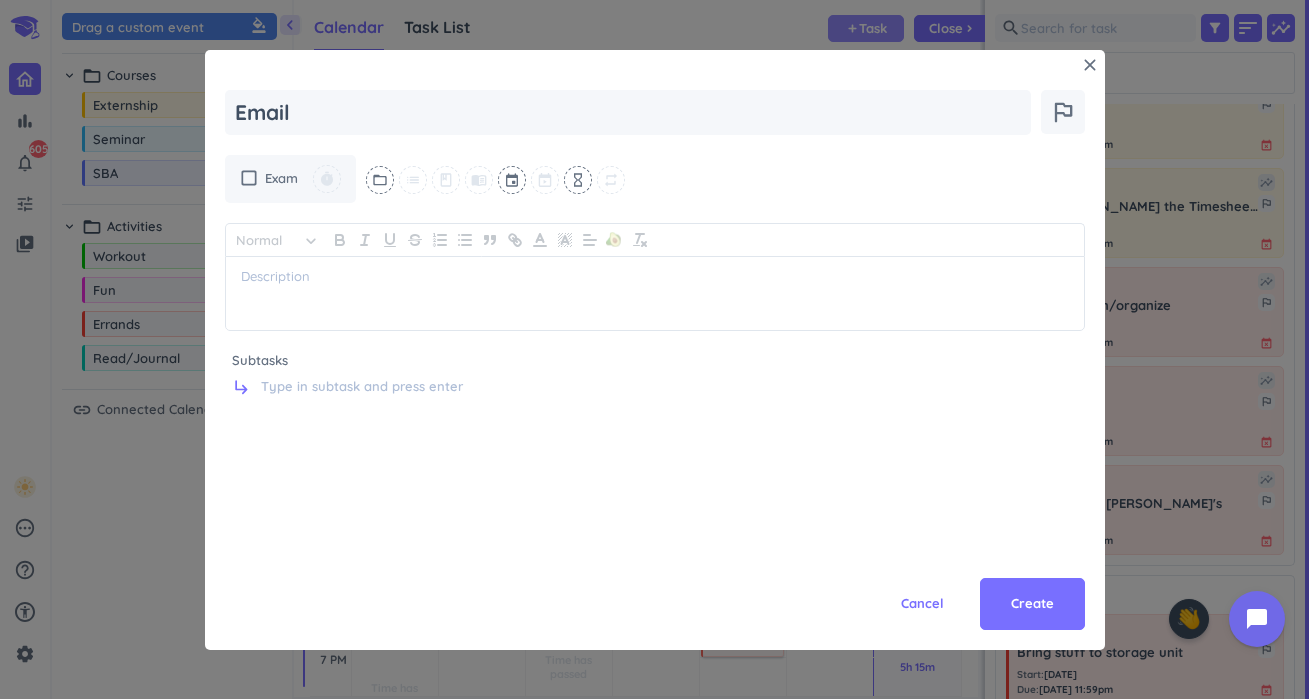 type on "x" 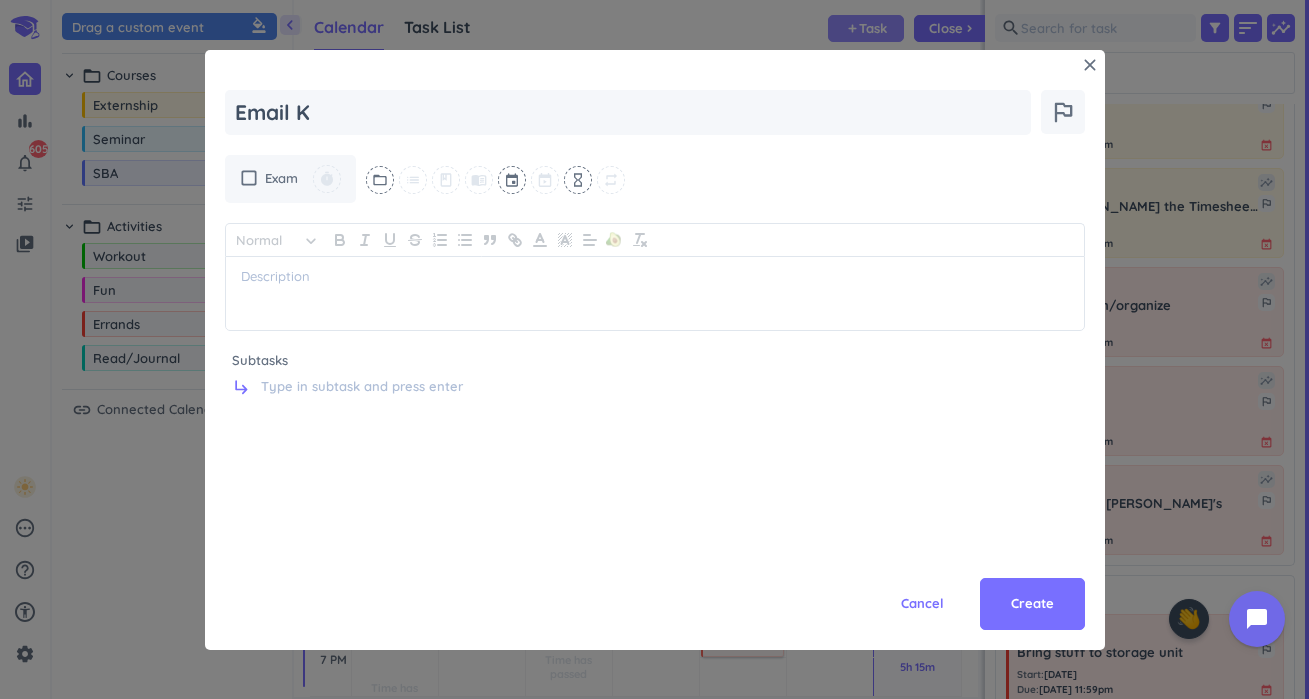 type on "x" 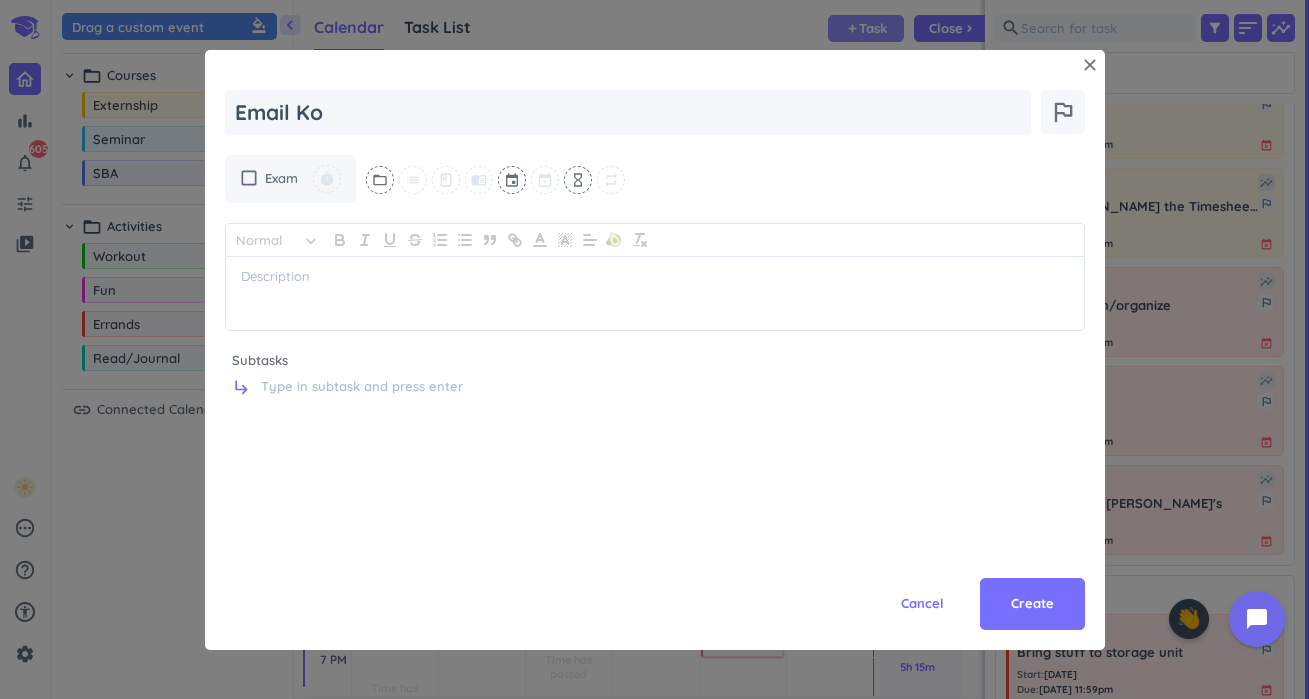 type on "x" 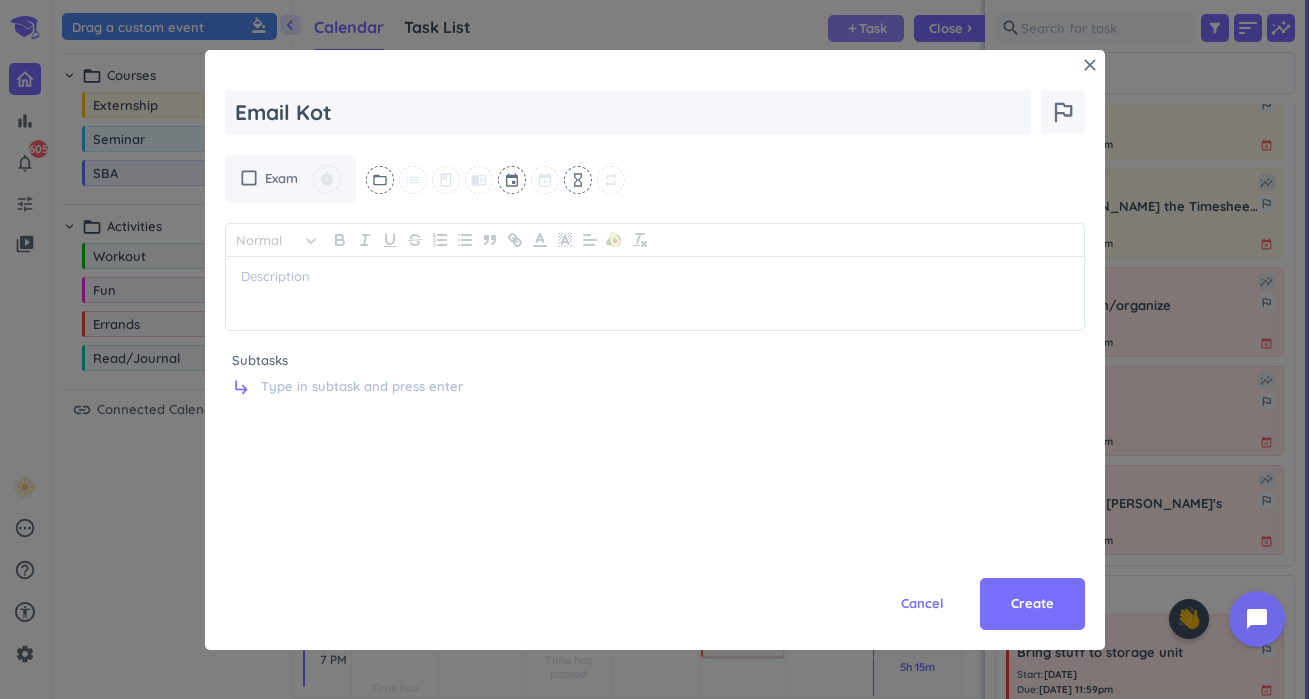type on "x" 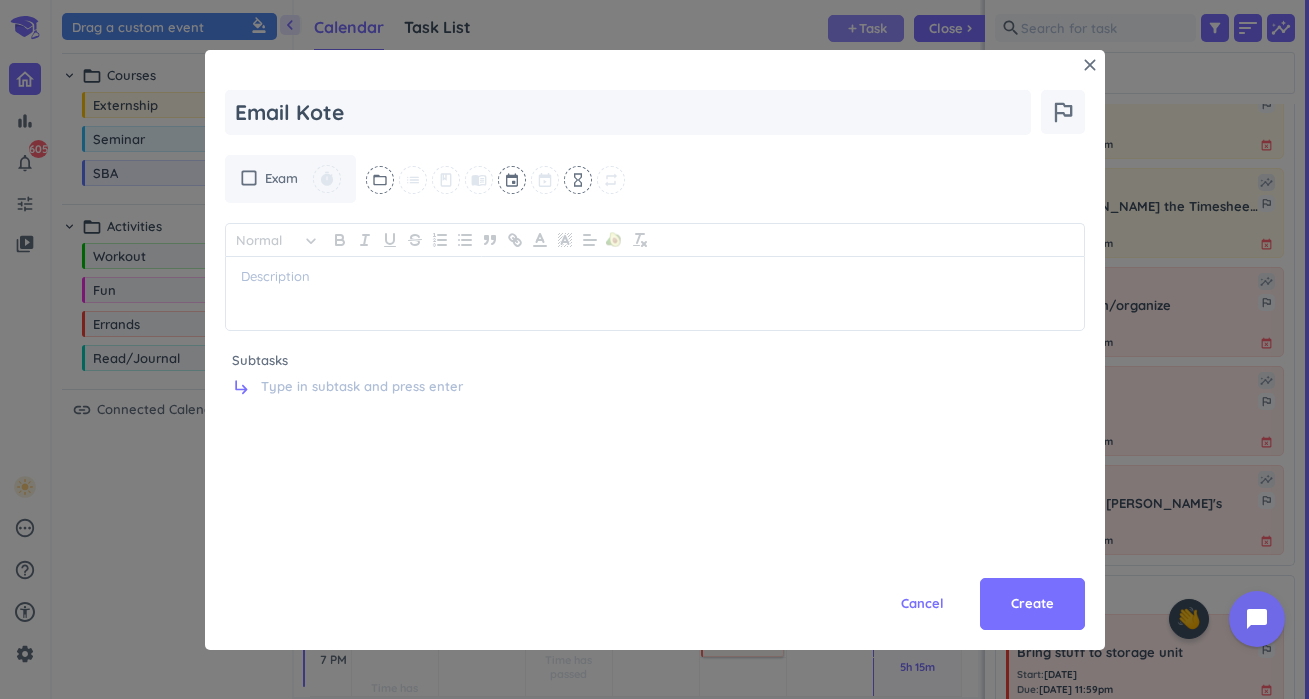 type on "x" 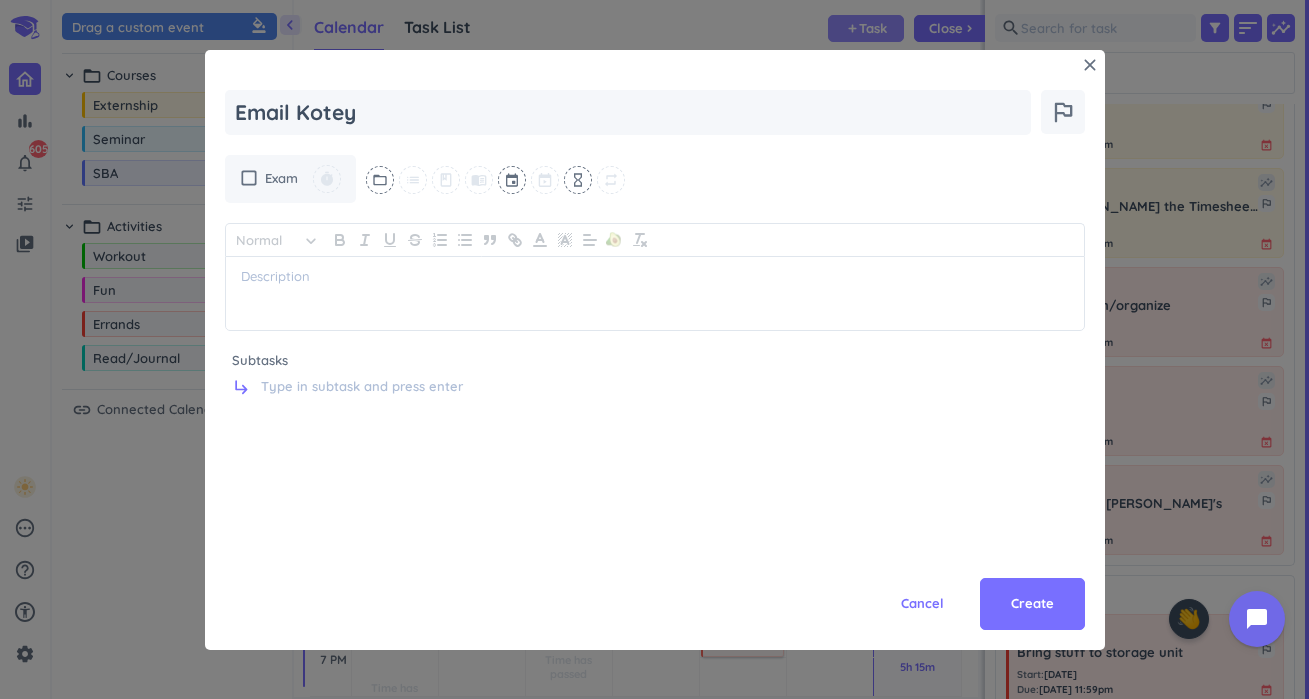 type on "x" 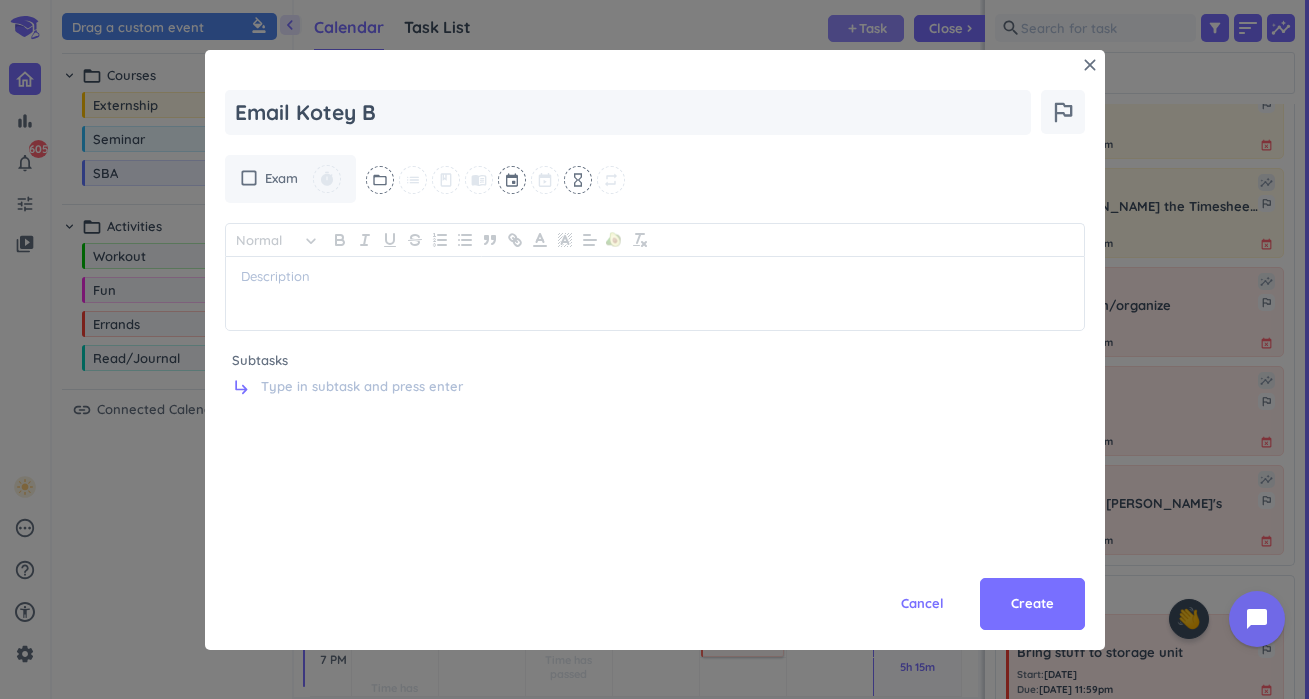 type on "x" 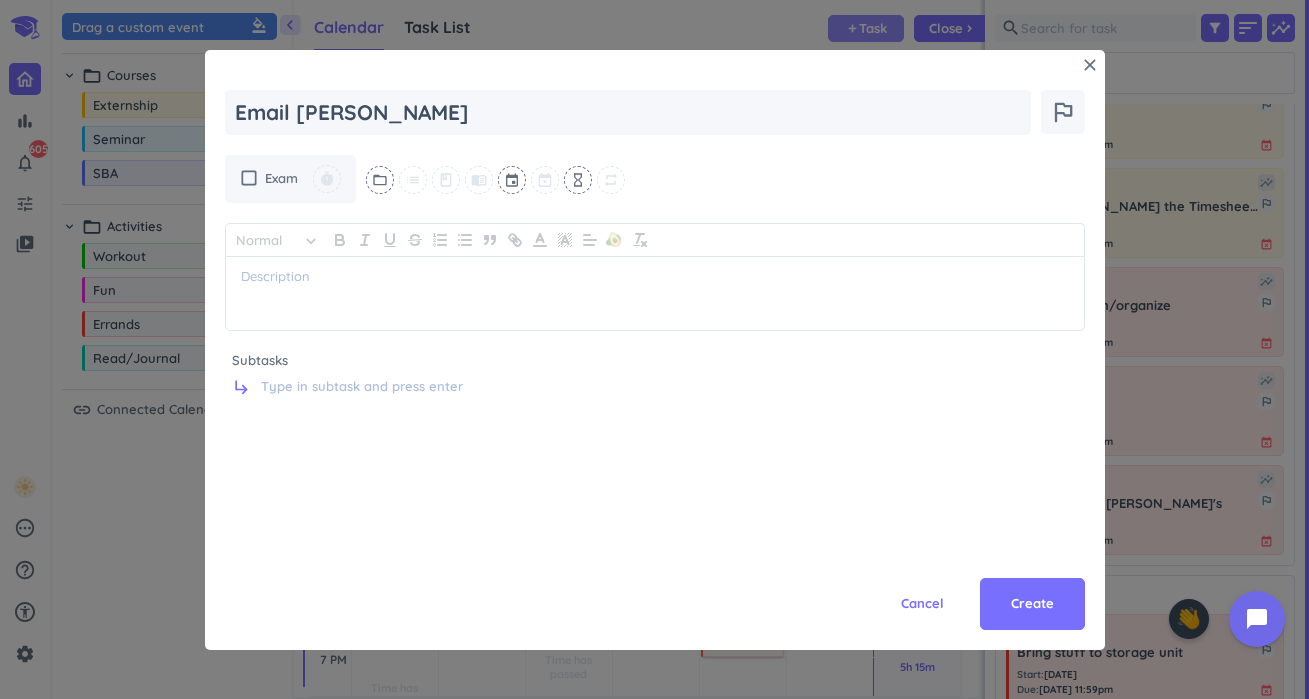 type on "x" 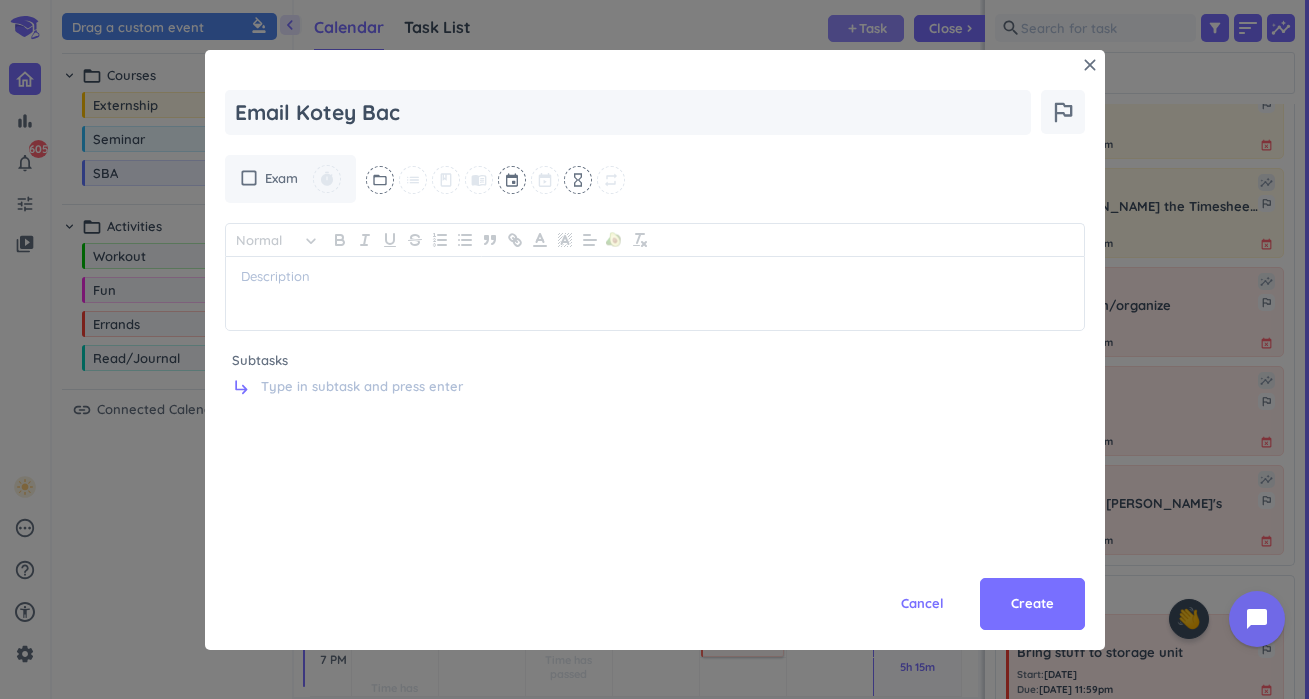 type on "x" 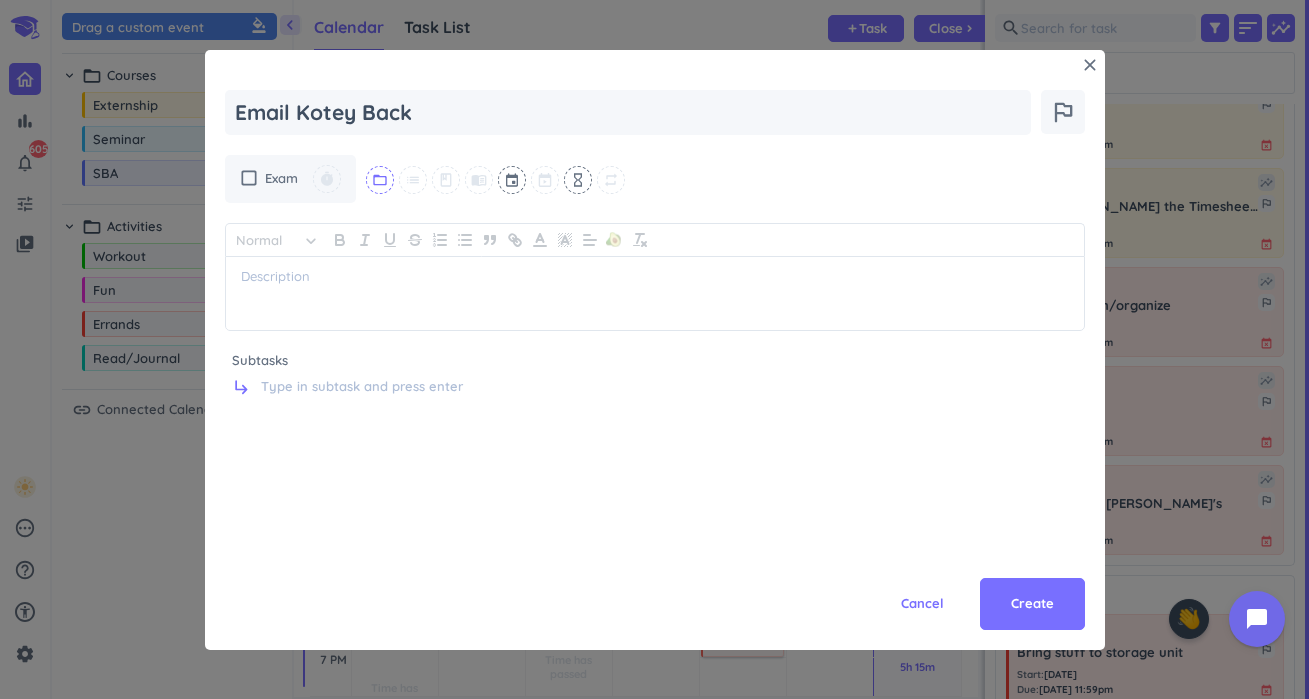type on "Email Kotey Back" 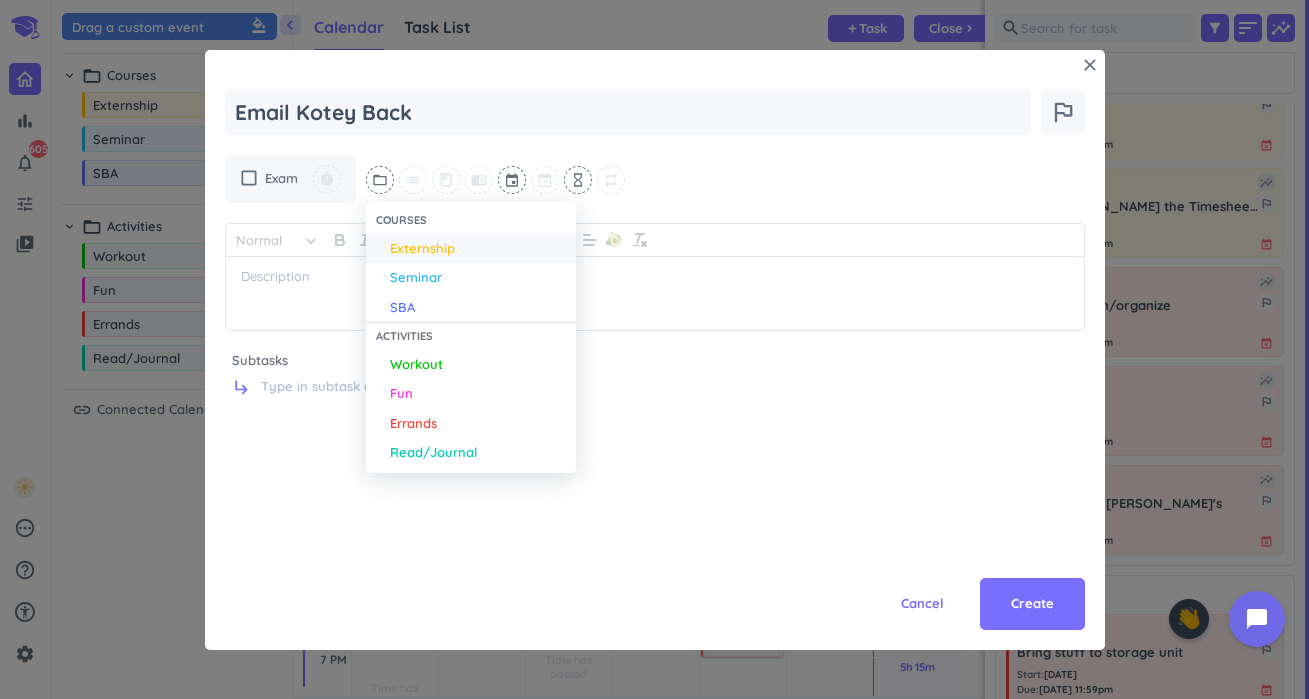 click on "Externship" at bounding box center [422, 249] 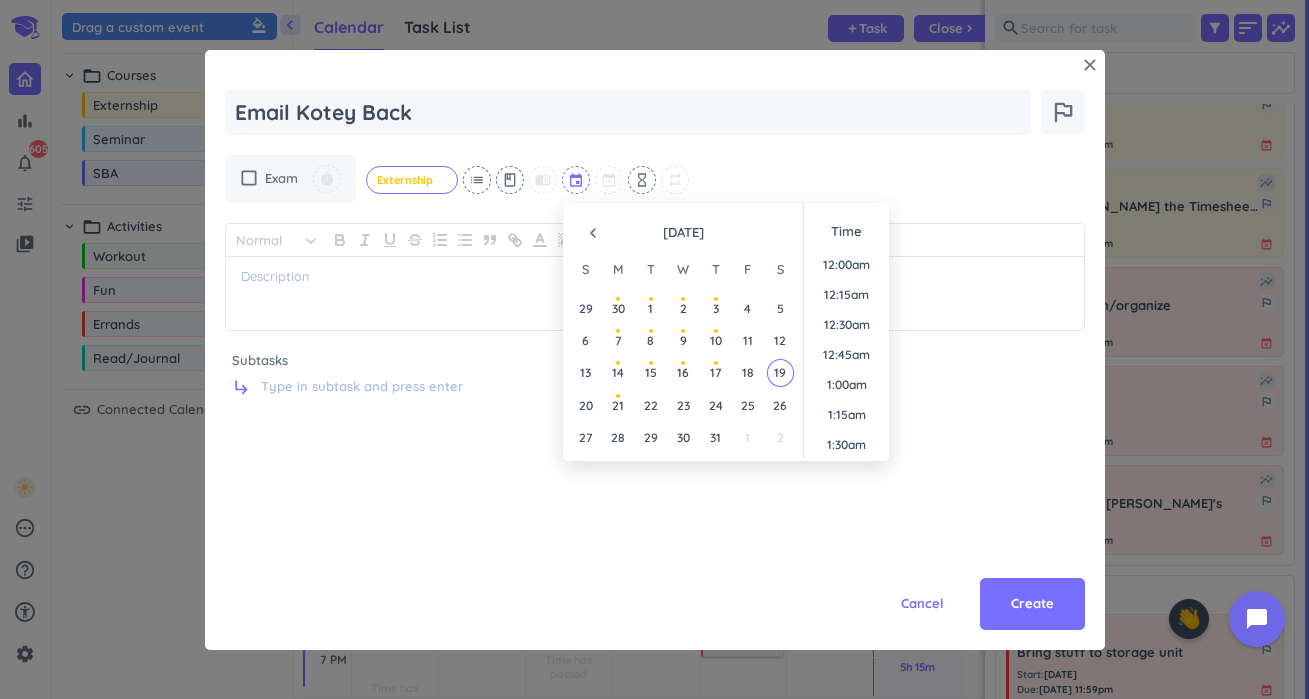 click at bounding box center [577, 180] 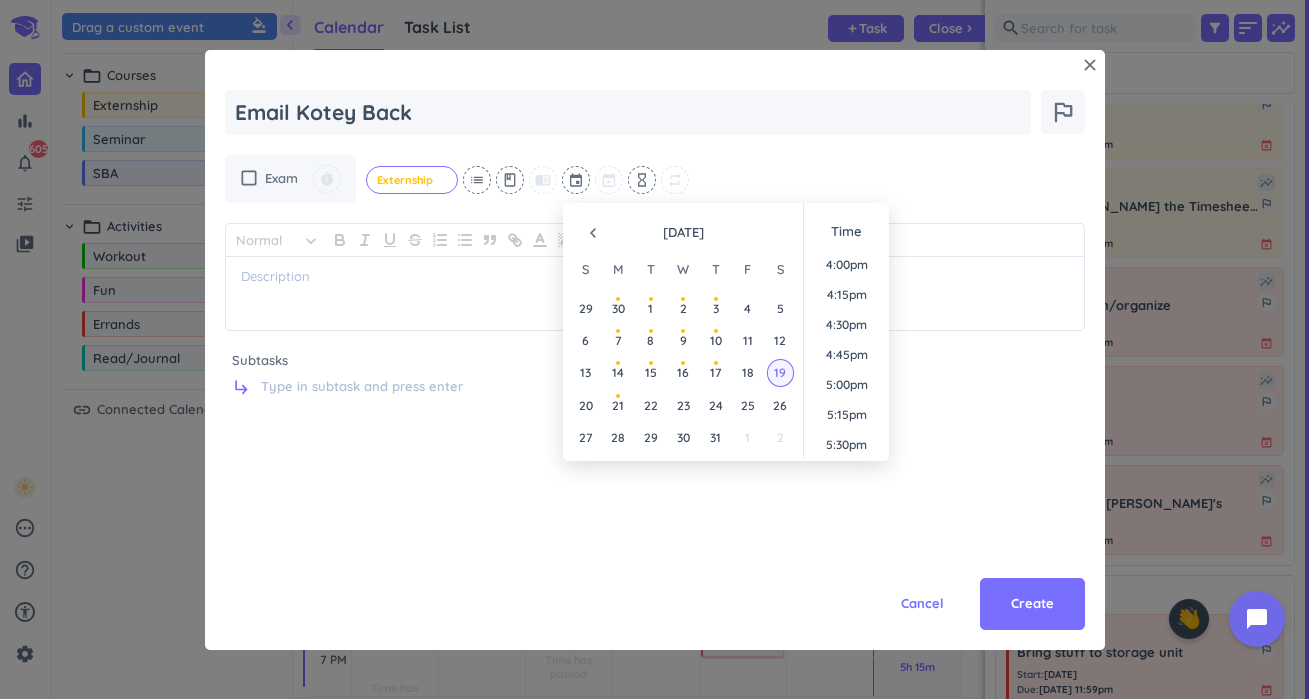 click on "19" at bounding box center [780, 372] 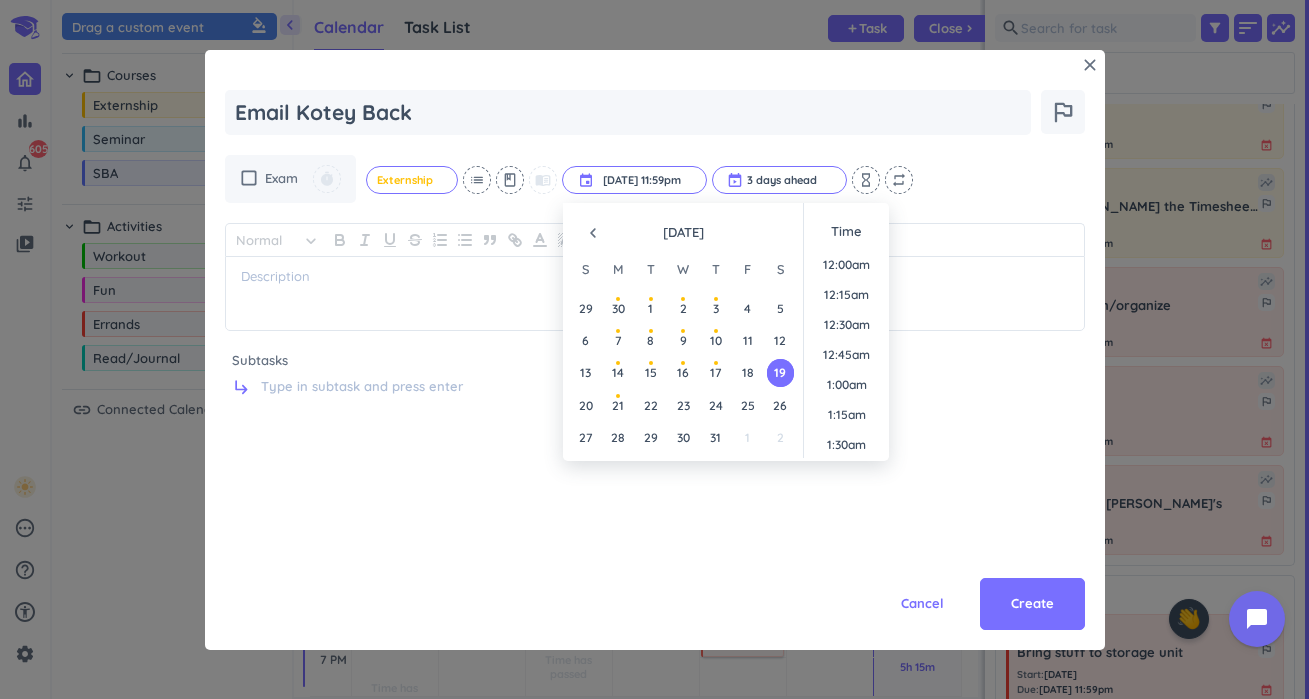 scroll, scrollTop: 2701, scrollLeft: 0, axis: vertical 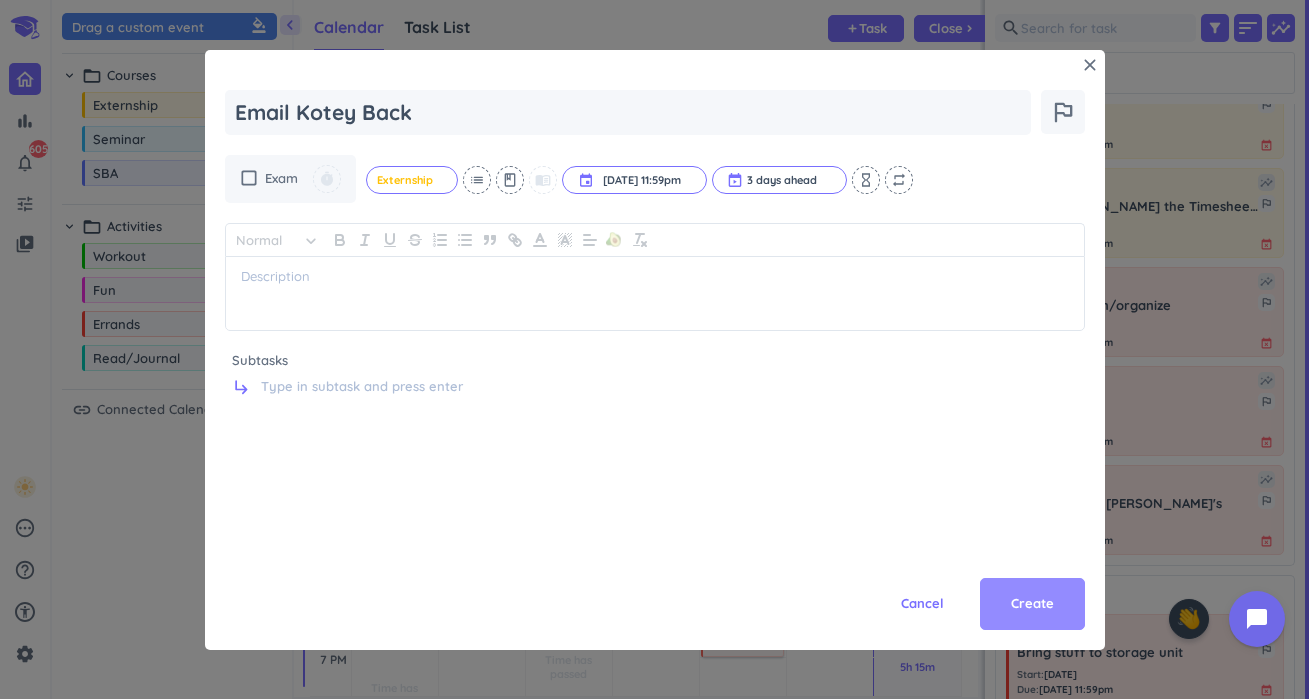 click on "Create" at bounding box center (1032, 604) 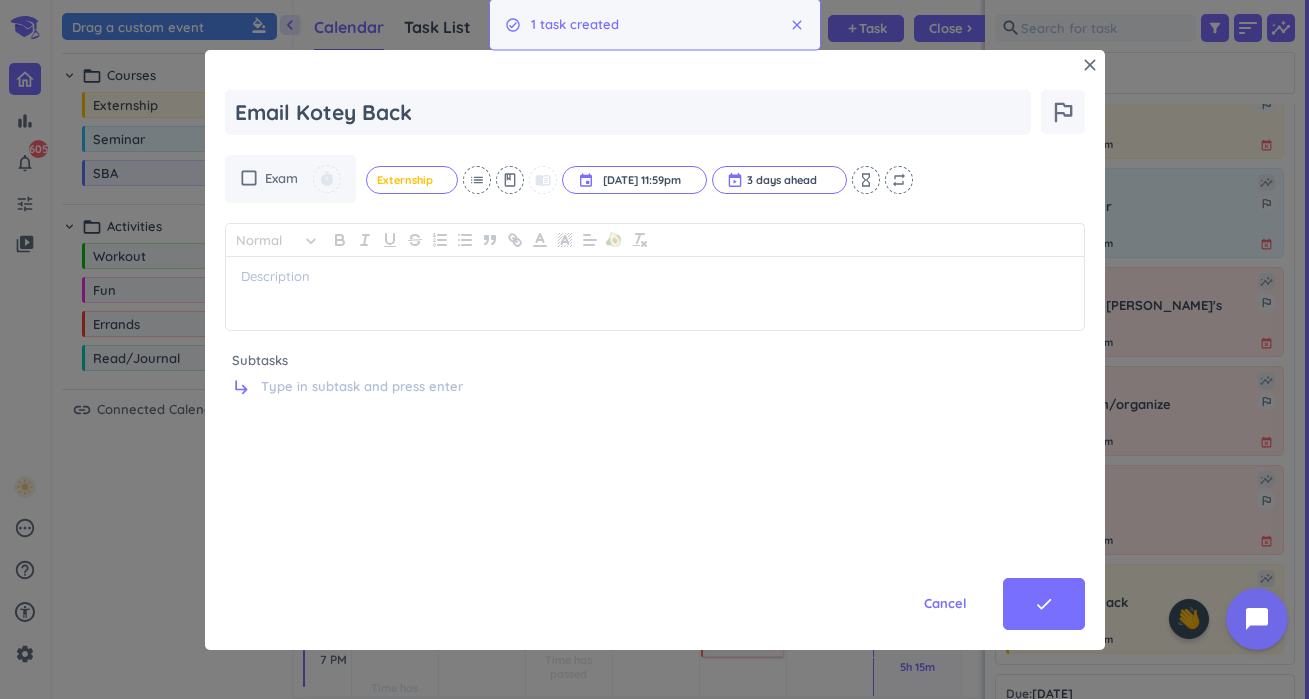 type 